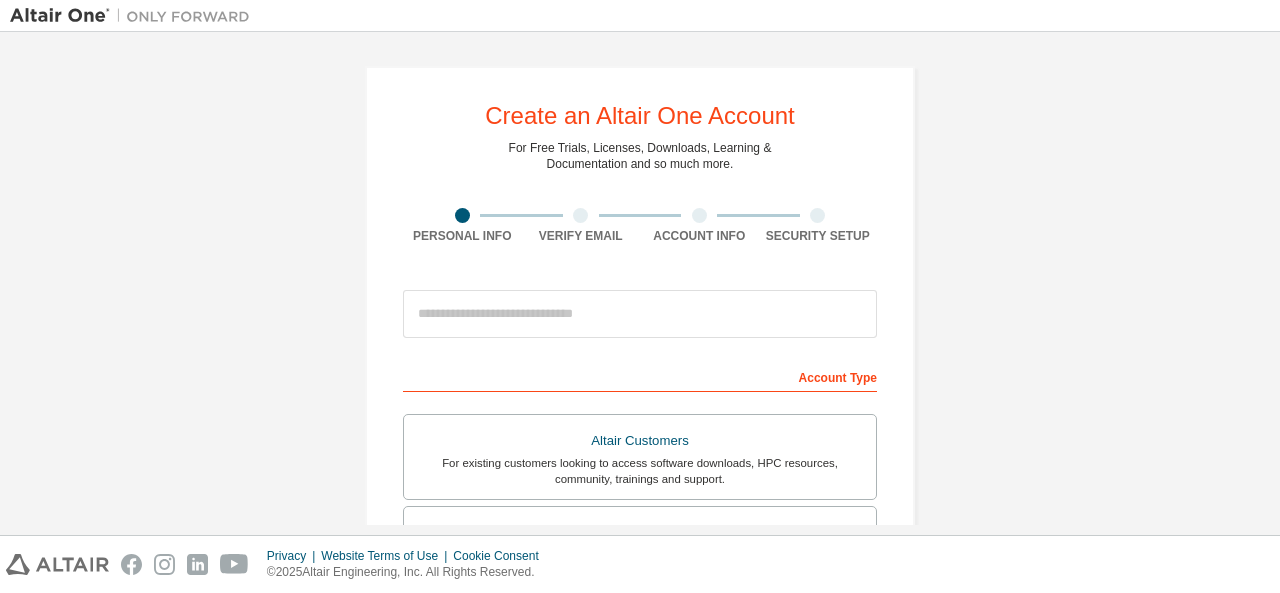 scroll, scrollTop: 0, scrollLeft: 0, axis: both 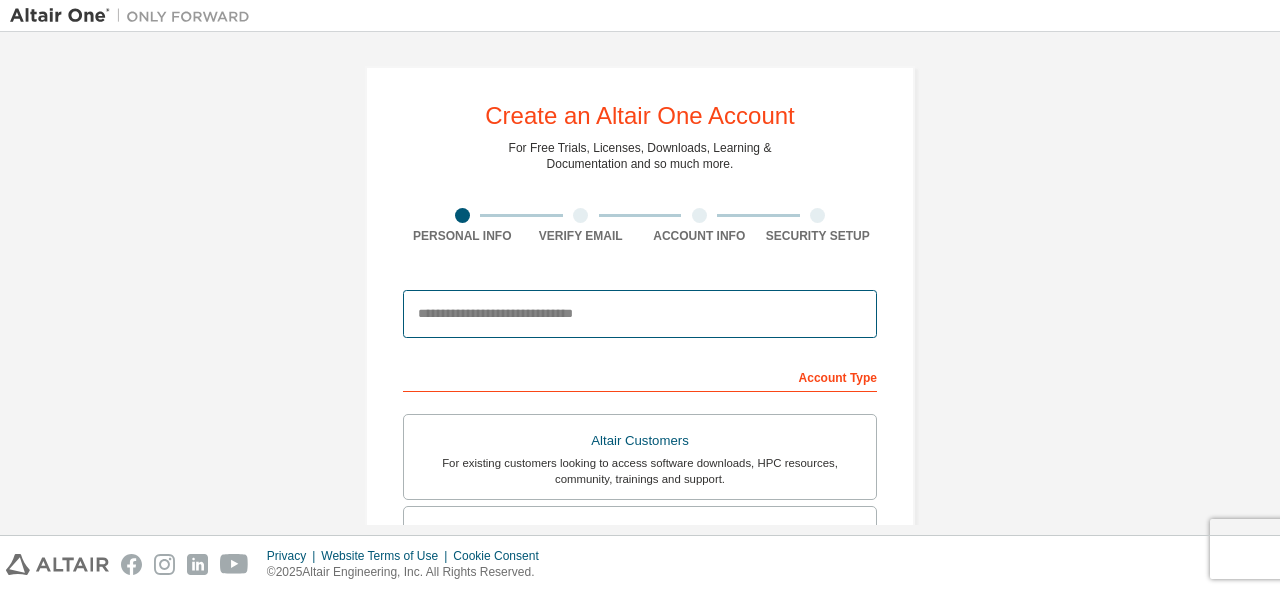 click at bounding box center (640, 314) 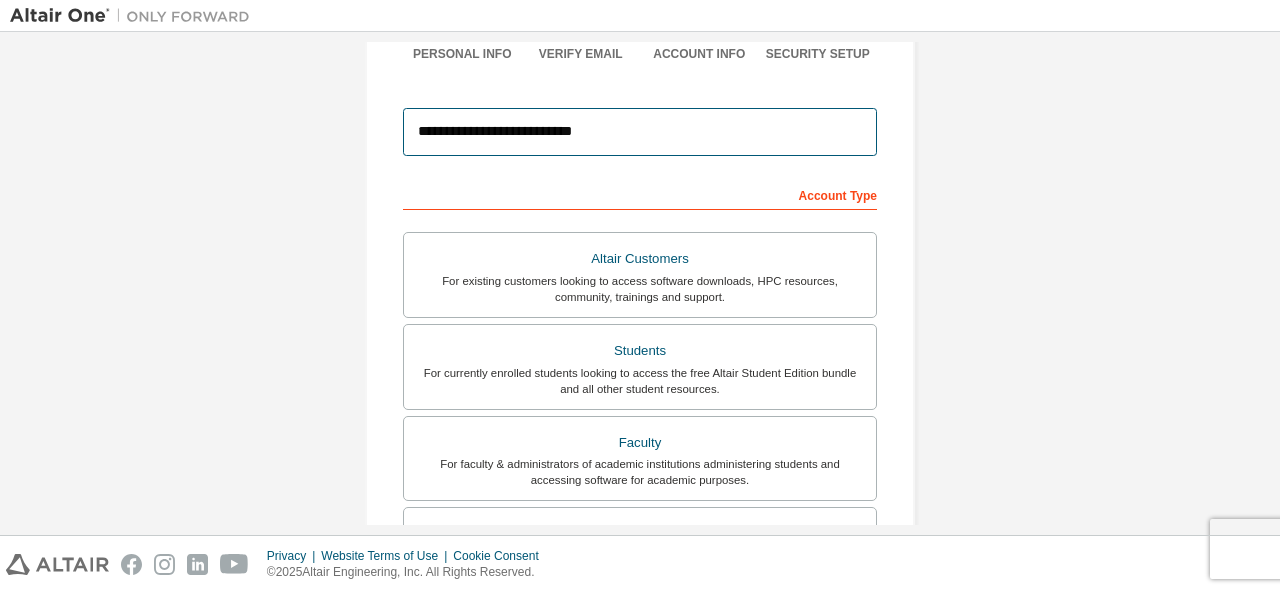 scroll, scrollTop: 183, scrollLeft: 0, axis: vertical 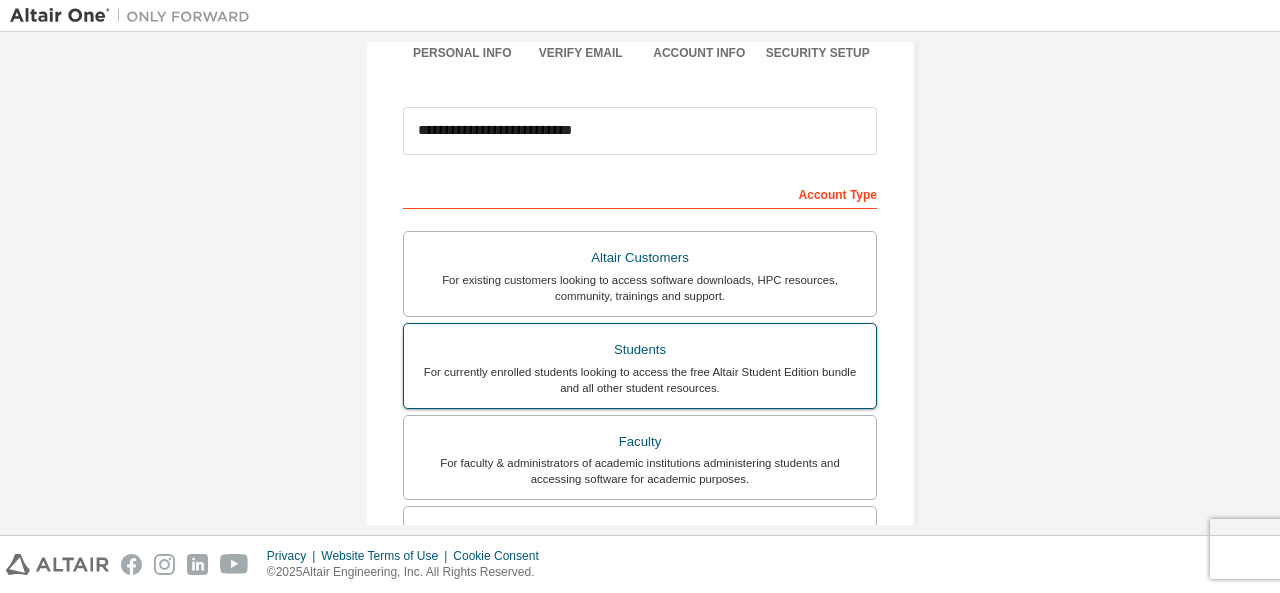 click on "Students" at bounding box center (640, 350) 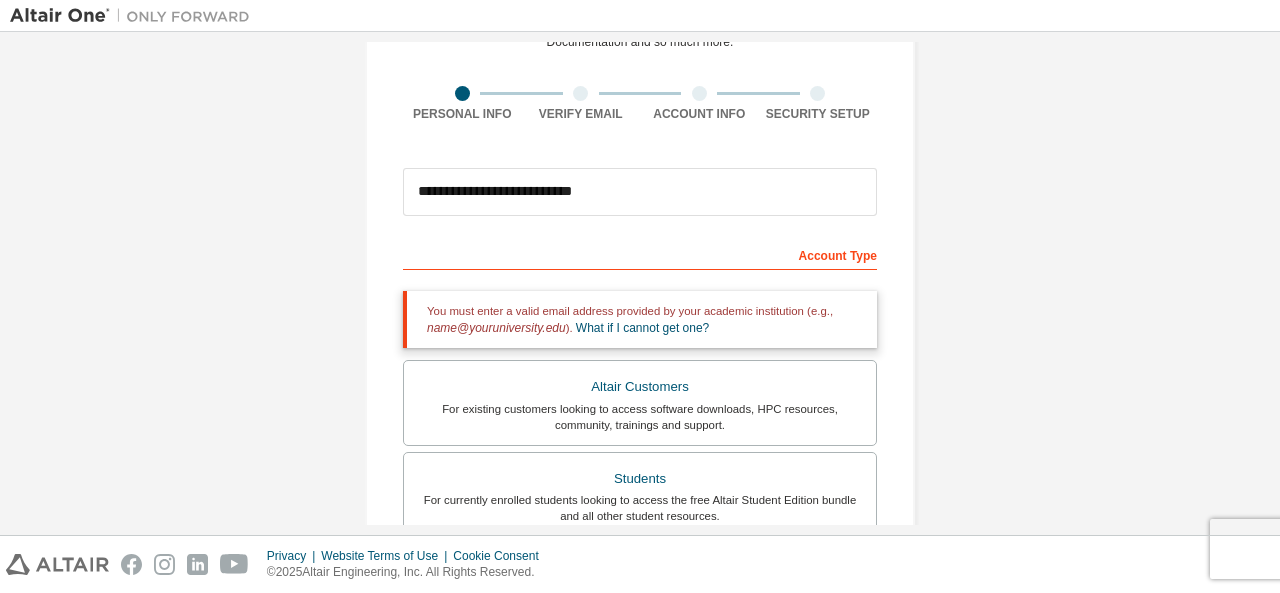 scroll, scrollTop: 0, scrollLeft: 0, axis: both 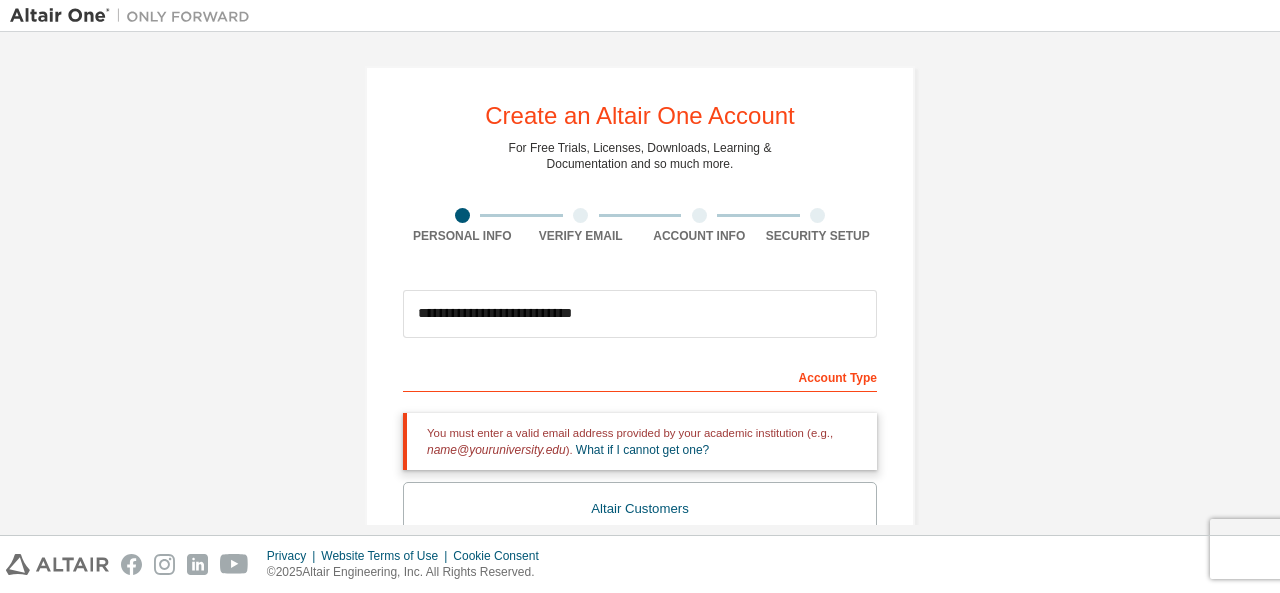 click on "Verify Email" at bounding box center (581, 236) 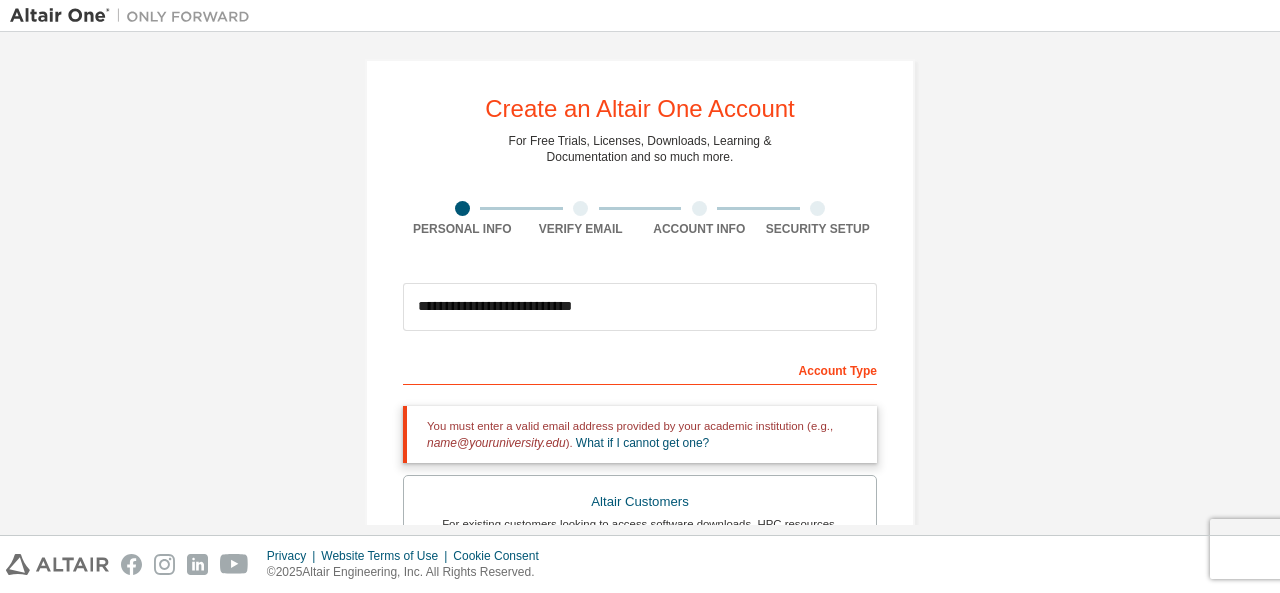 scroll, scrollTop: 4, scrollLeft: 0, axis: vertical 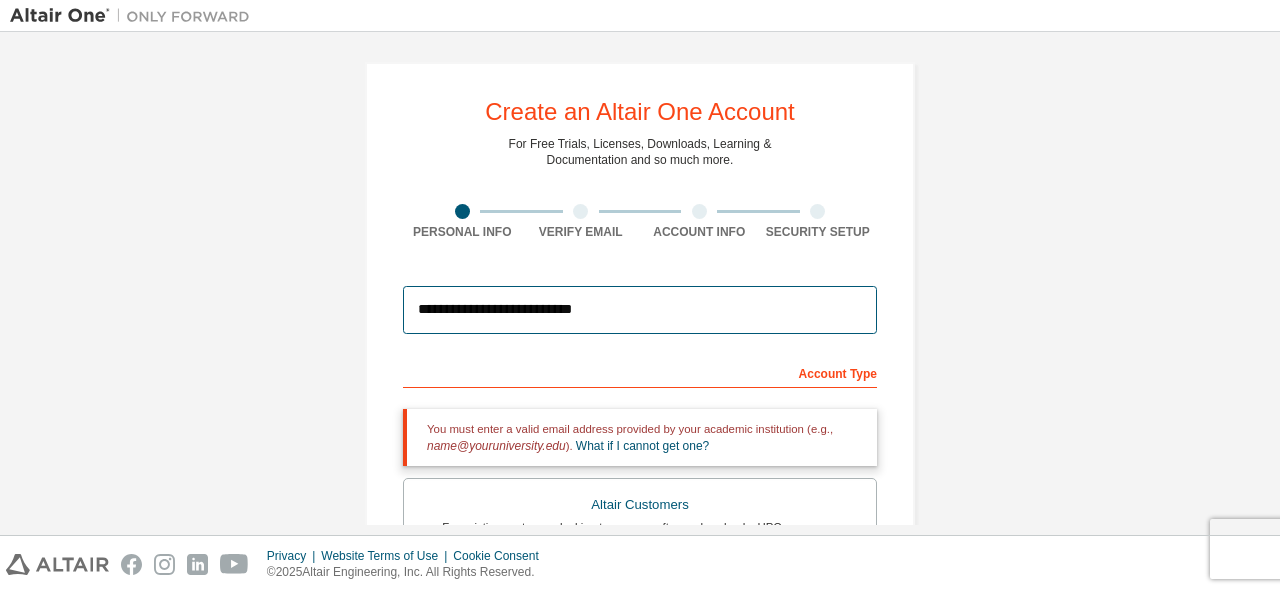 click on "**********" at bounding box center (640, 310) 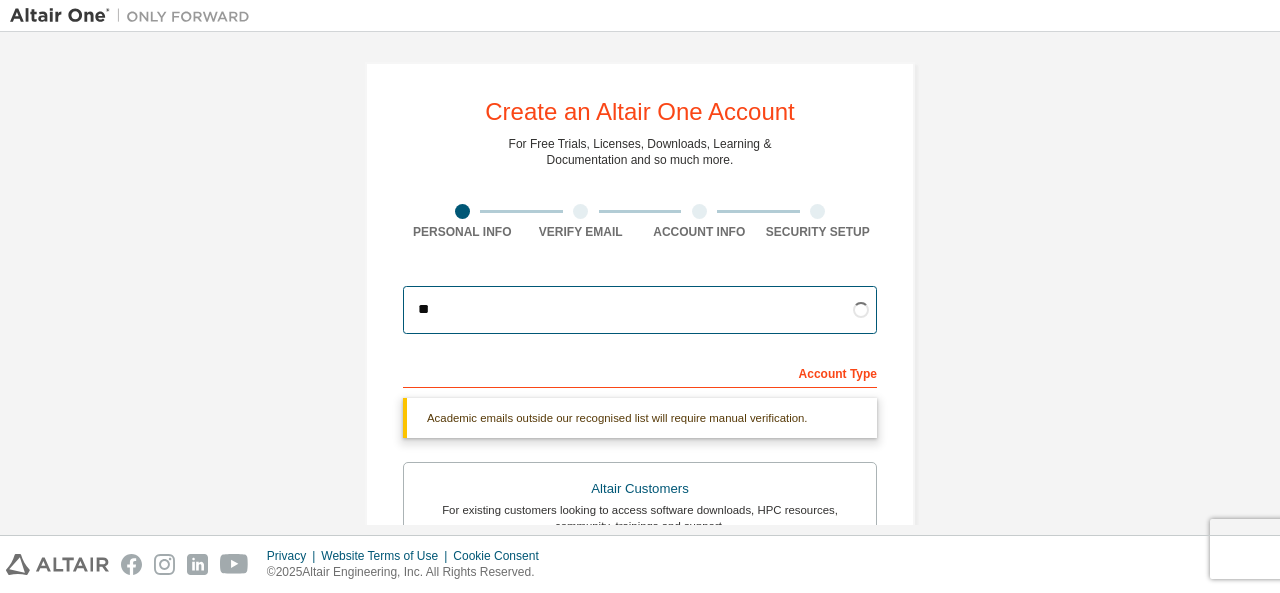 type on "*" 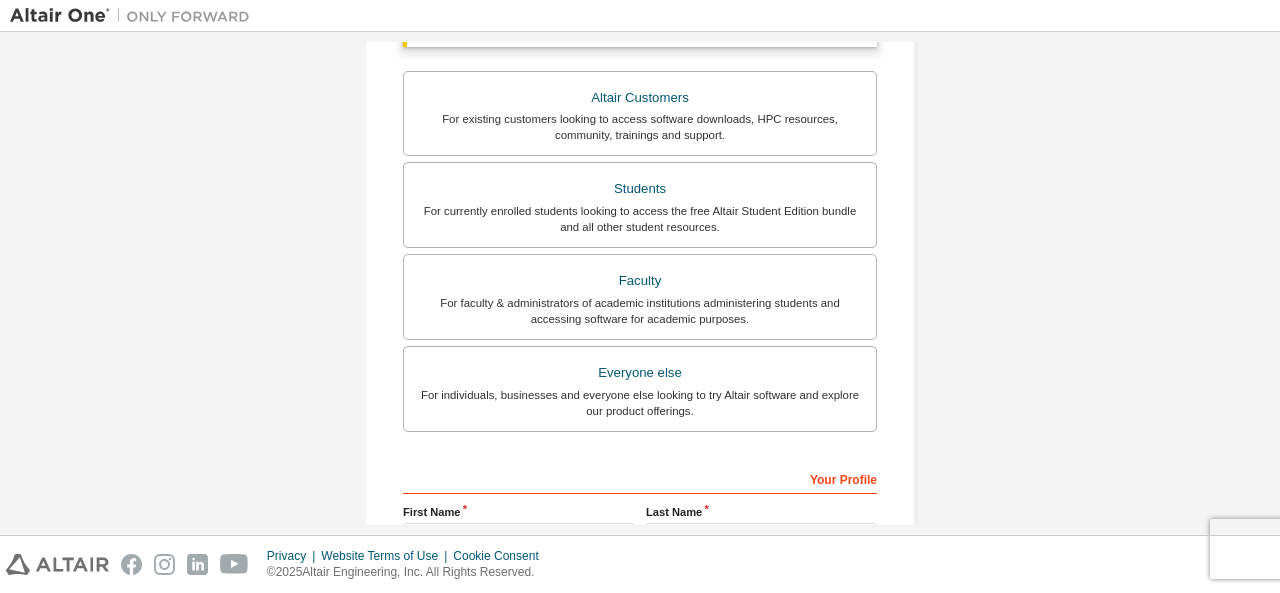 scroll, scrollTop: 396, scrollLeft: 0, axis: vertical 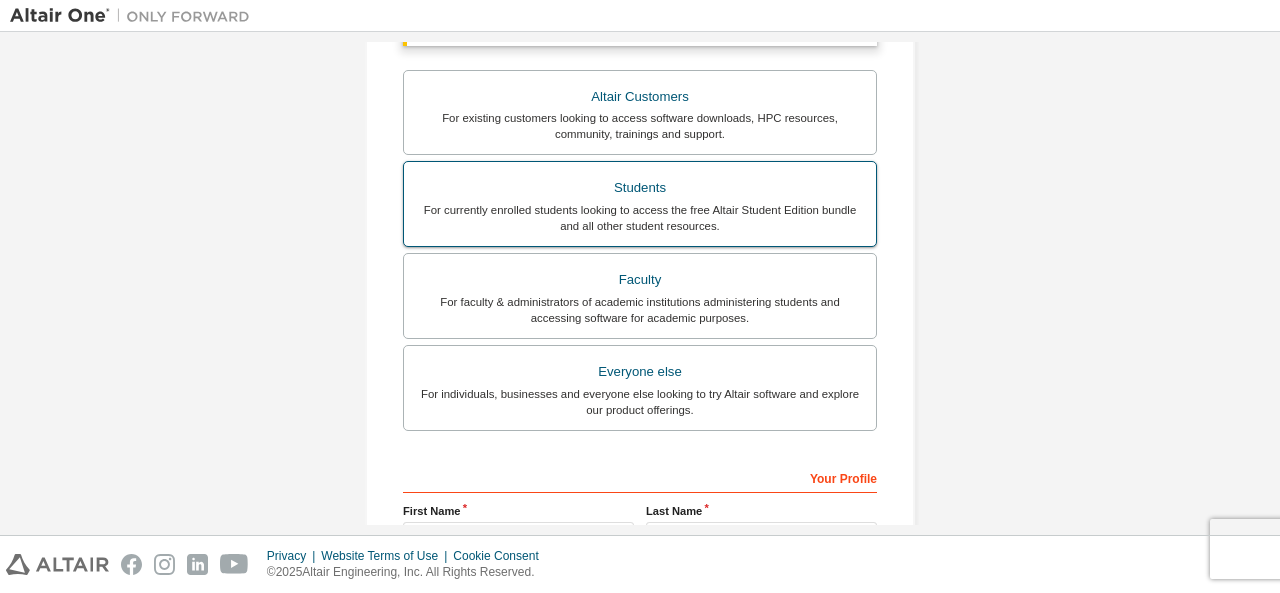 click on "For currently enrolled students looking to access the free Altair Student Edition bundle and all other student resources." at bounding box center [640, 218] 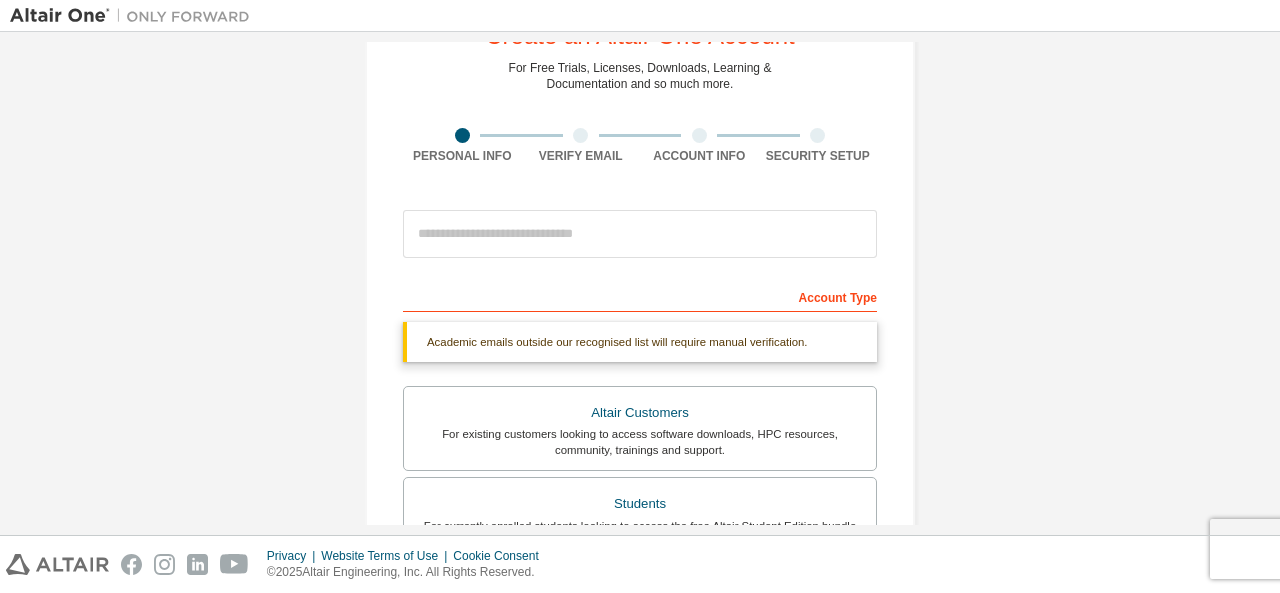 scroll, scrollTop: 0, scrollLeft: 0, axis: both 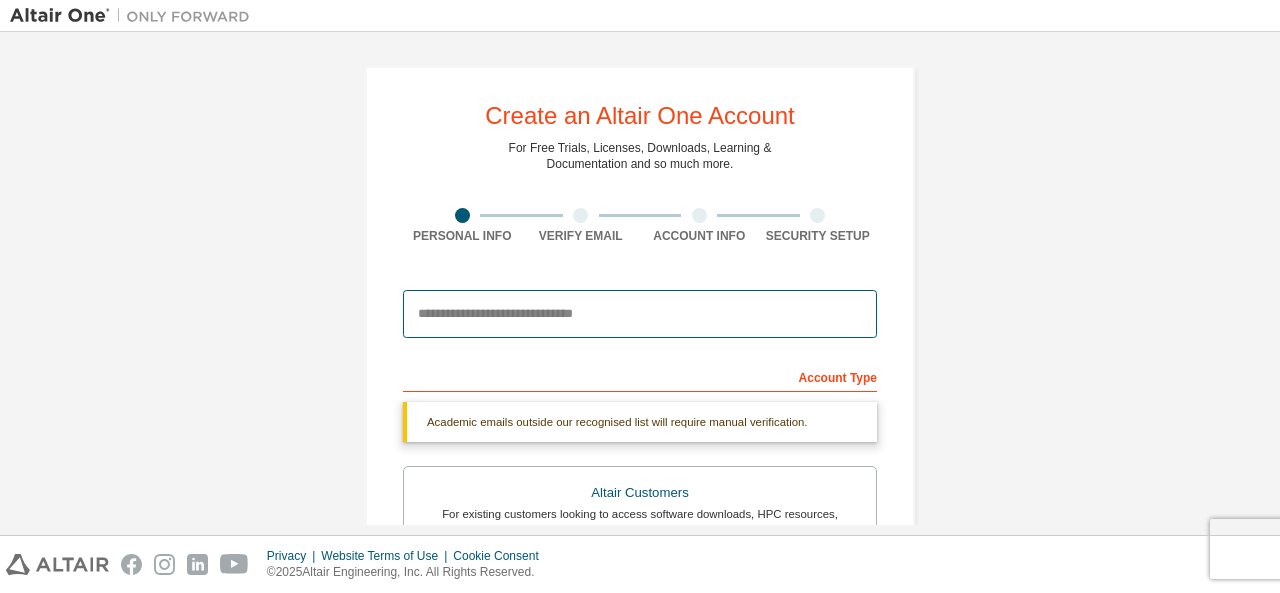 click at bounding box center (640, 314) 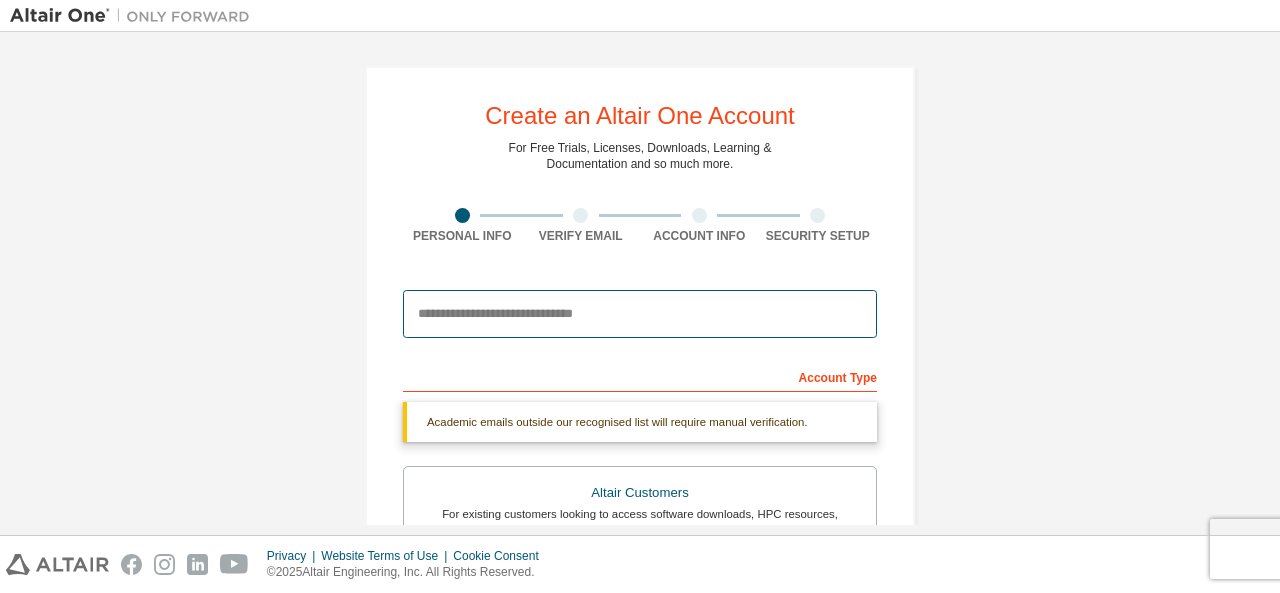 type on "**********" 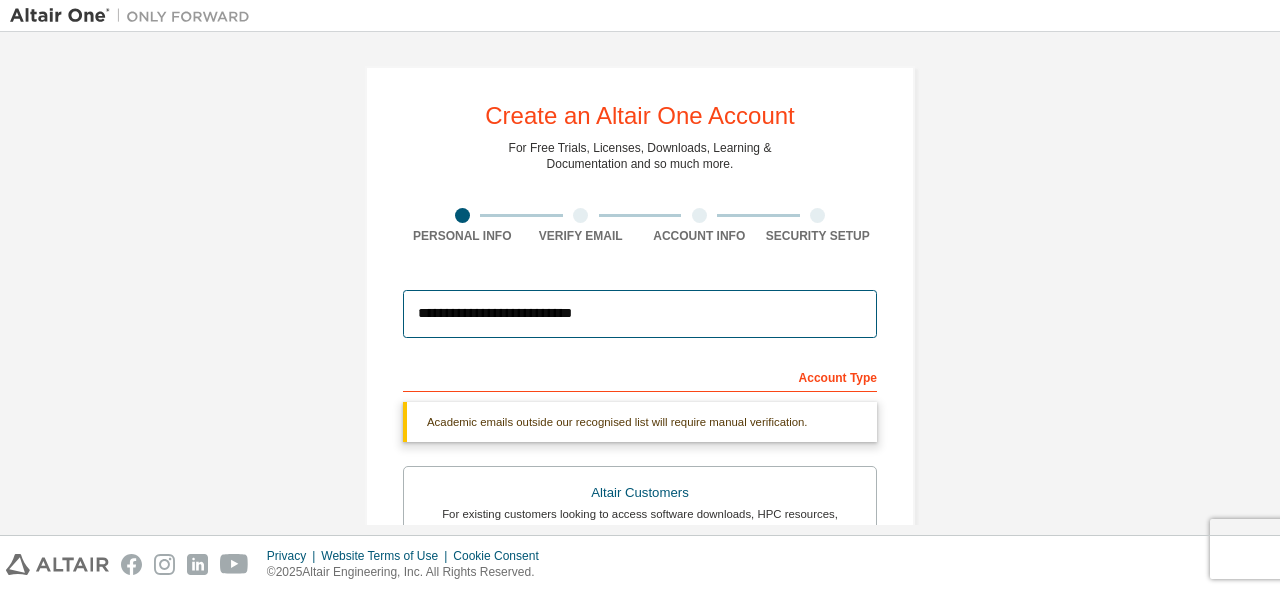 click on "**********" at bounding box center [640, 314] 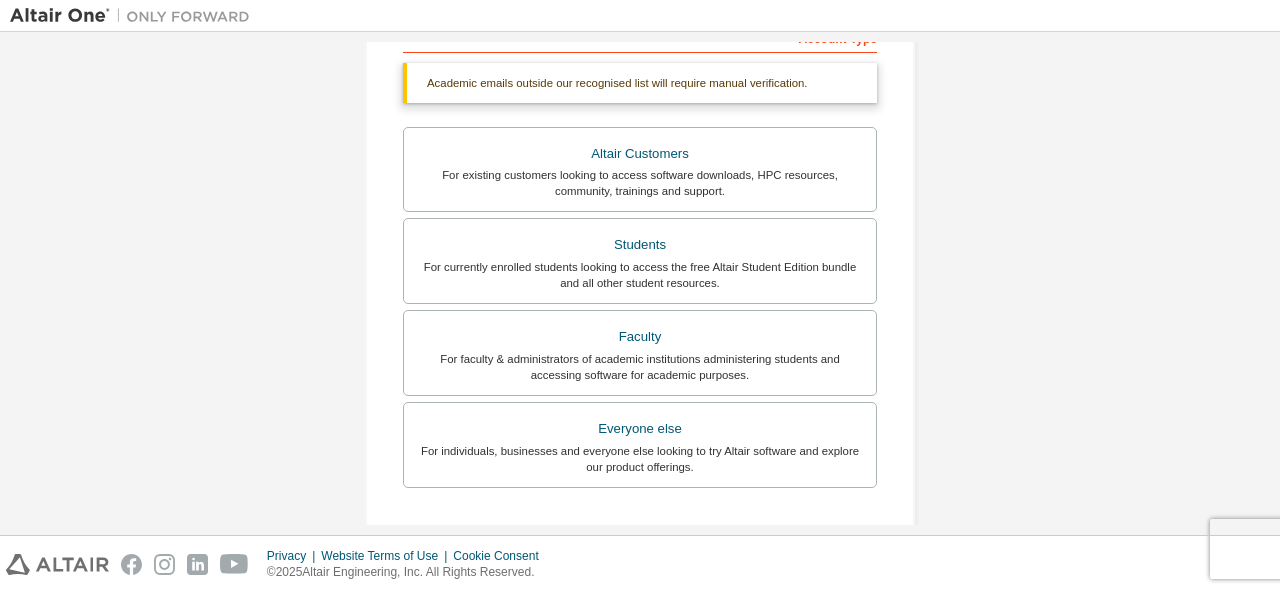 scroll, scrollTop: 622, scrollLeft: 0, axis: vertical 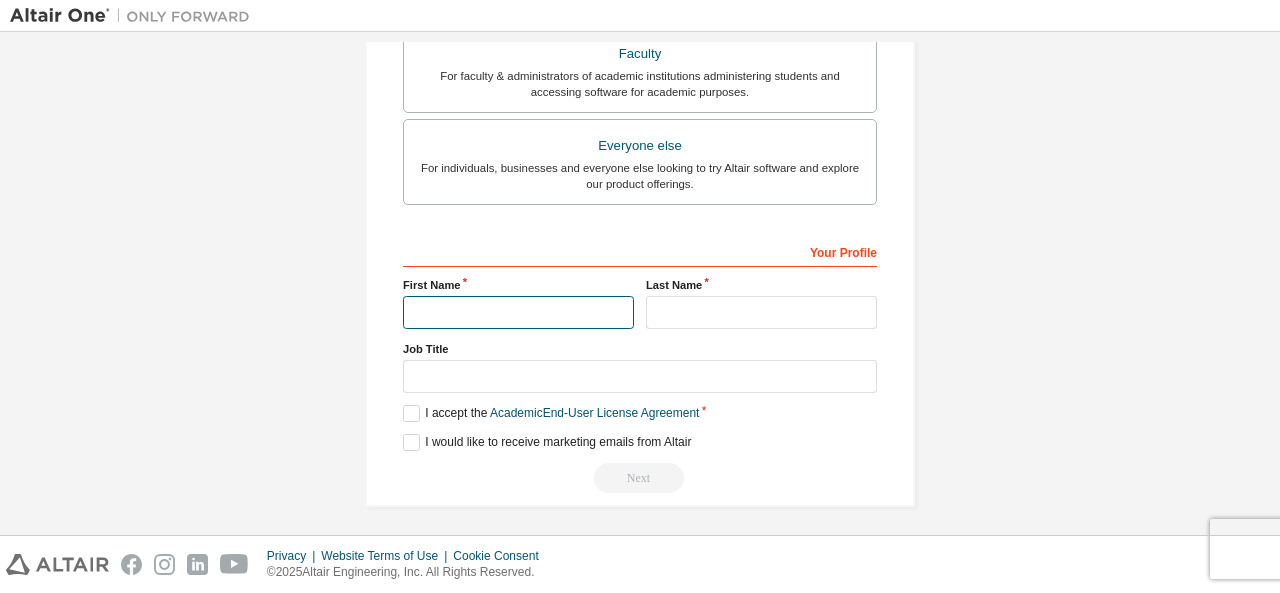 click at bounding box center [518, 312] 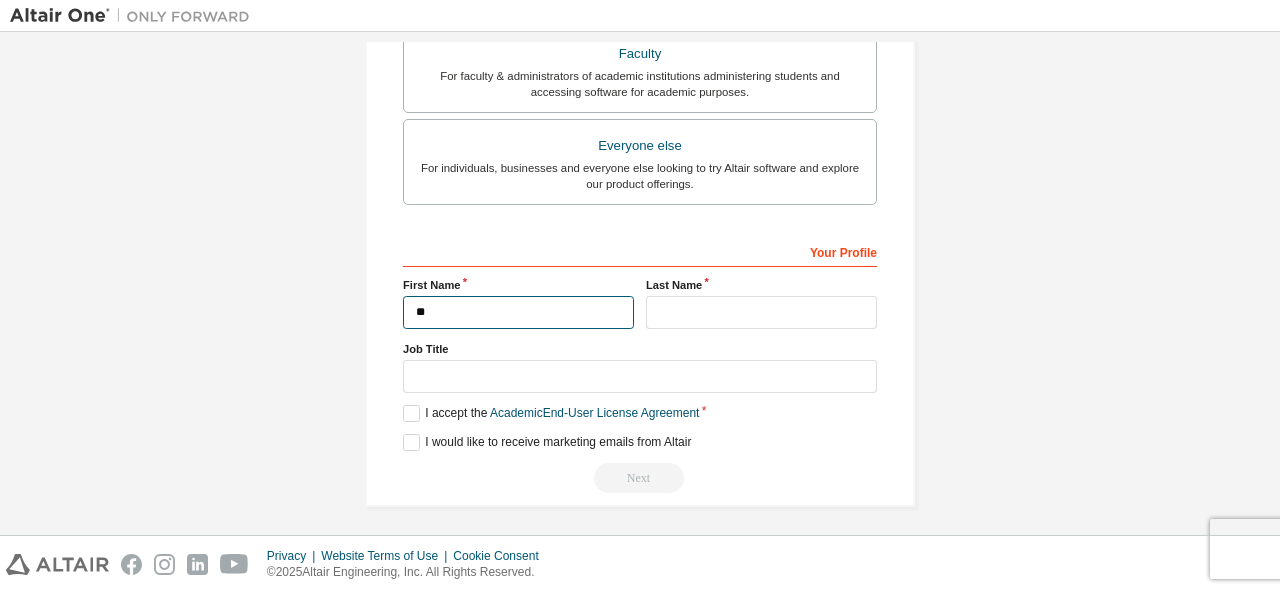 type on "*" 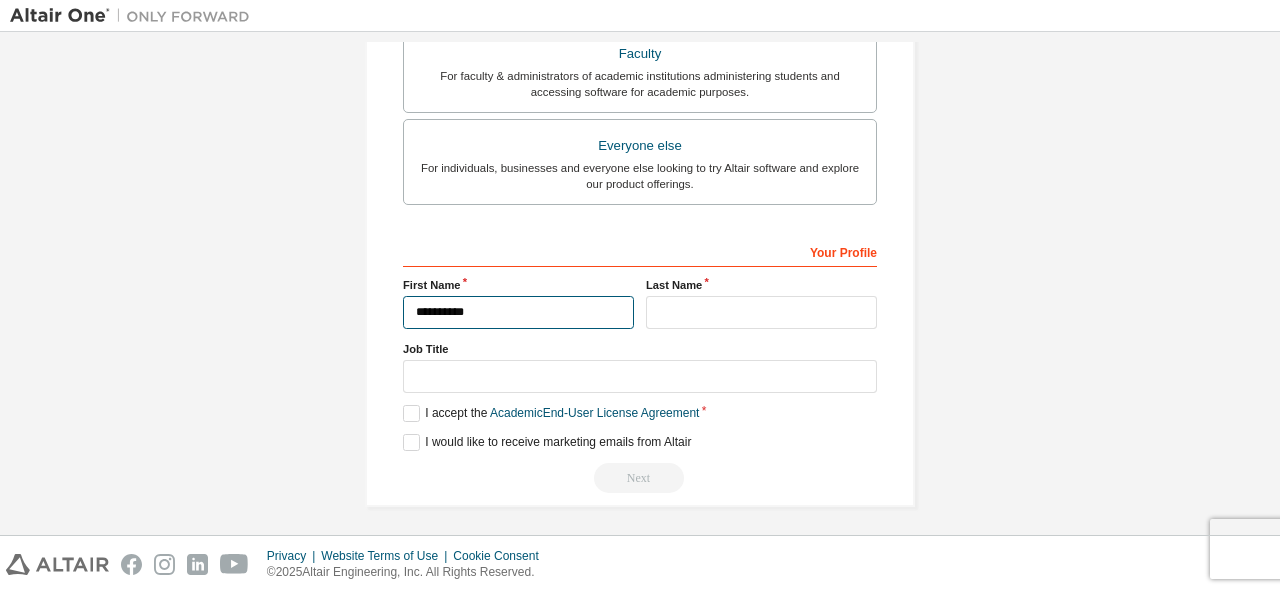 type on "**********" 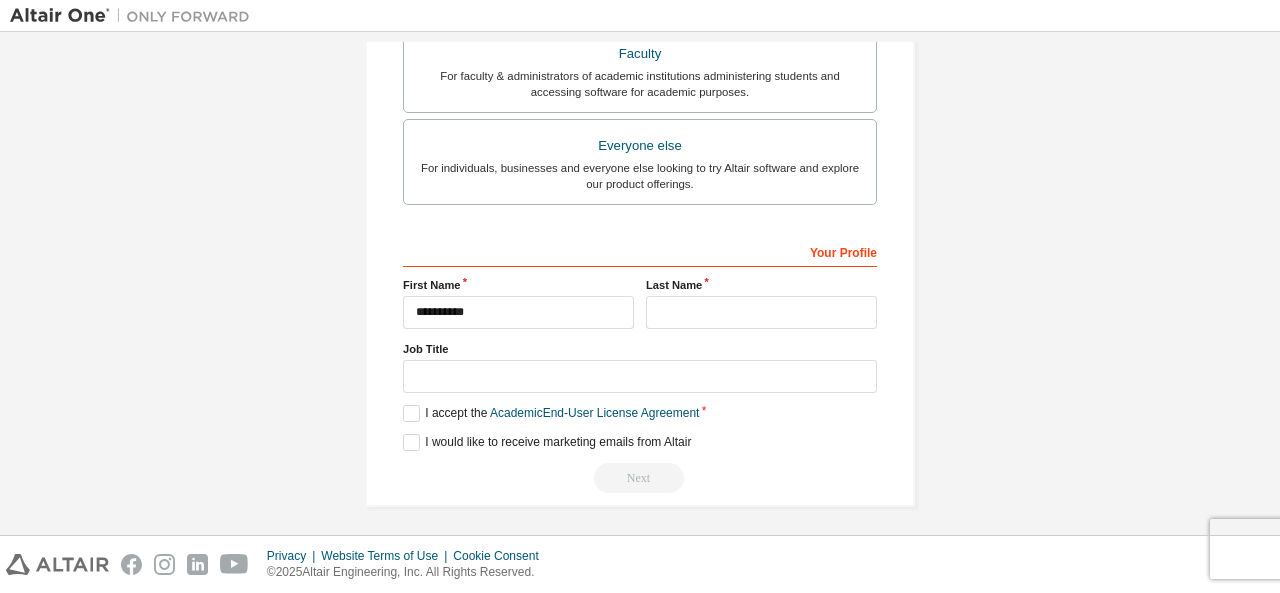 click on "Last Name" at bounding box center (761, 285) 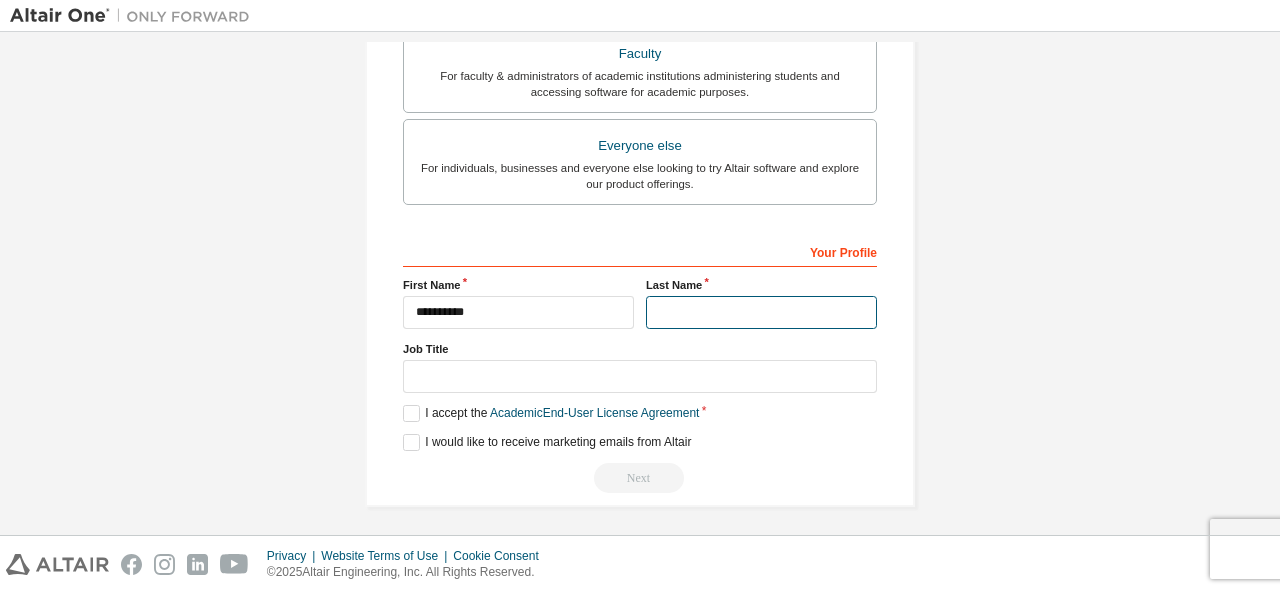click at bounding box center [761, 312] 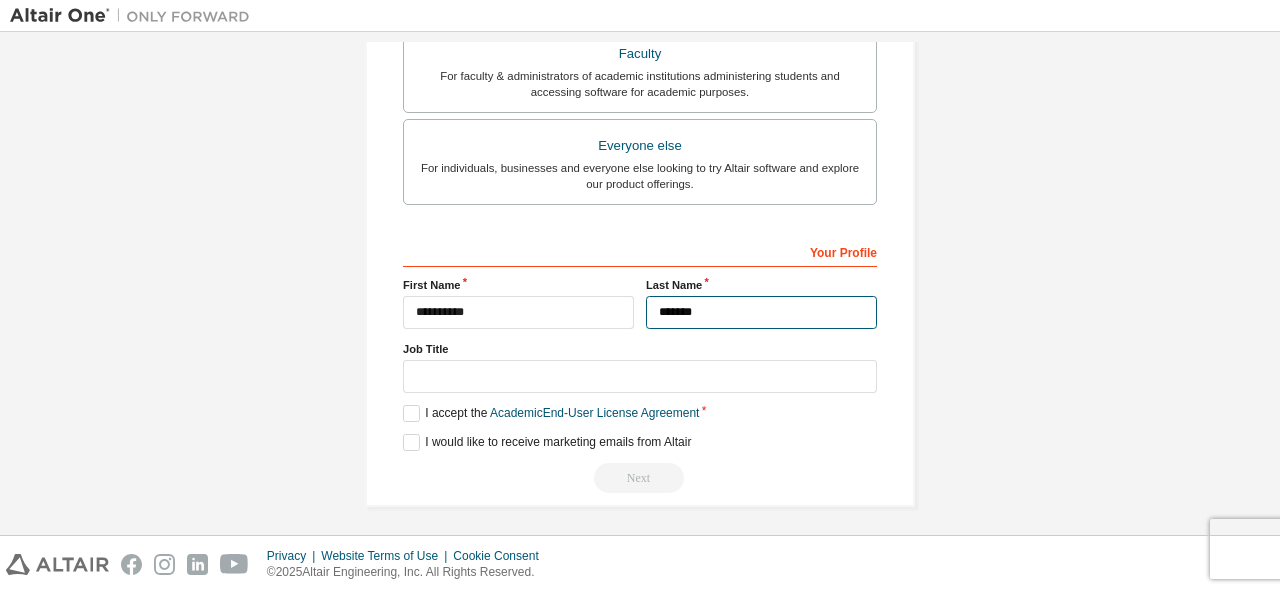 type on "*******" 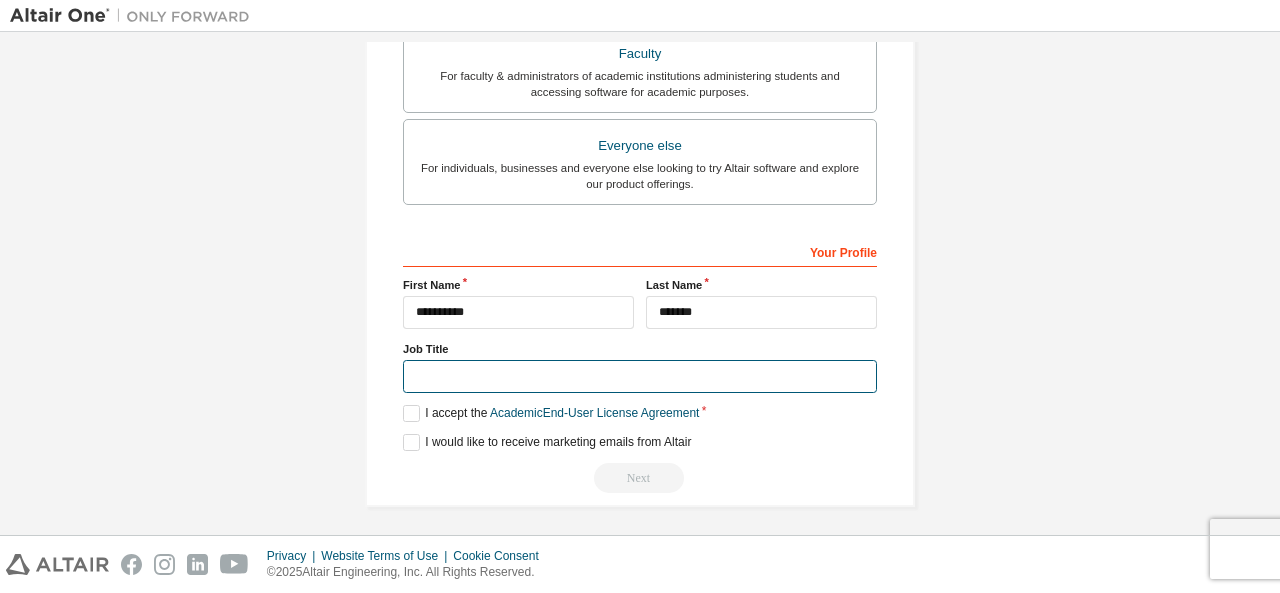 click at bounding box center [640, 376] 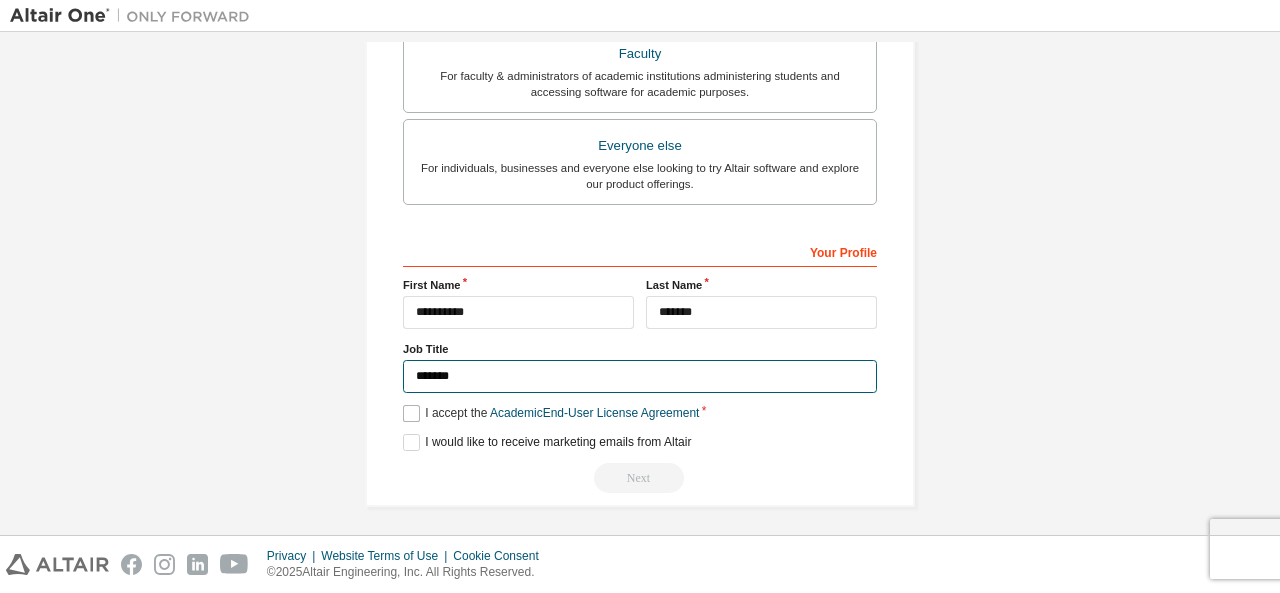 type on "*******" 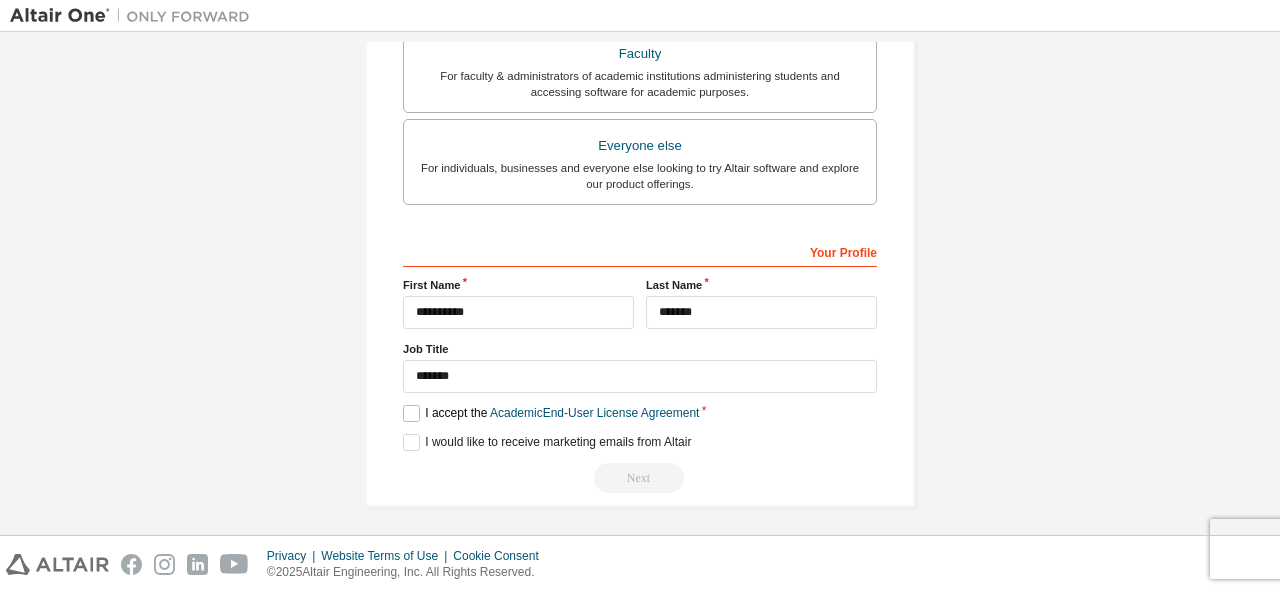 click on "I accept the   Academic   End-User License Agreement" at bounding box center [551, 413] 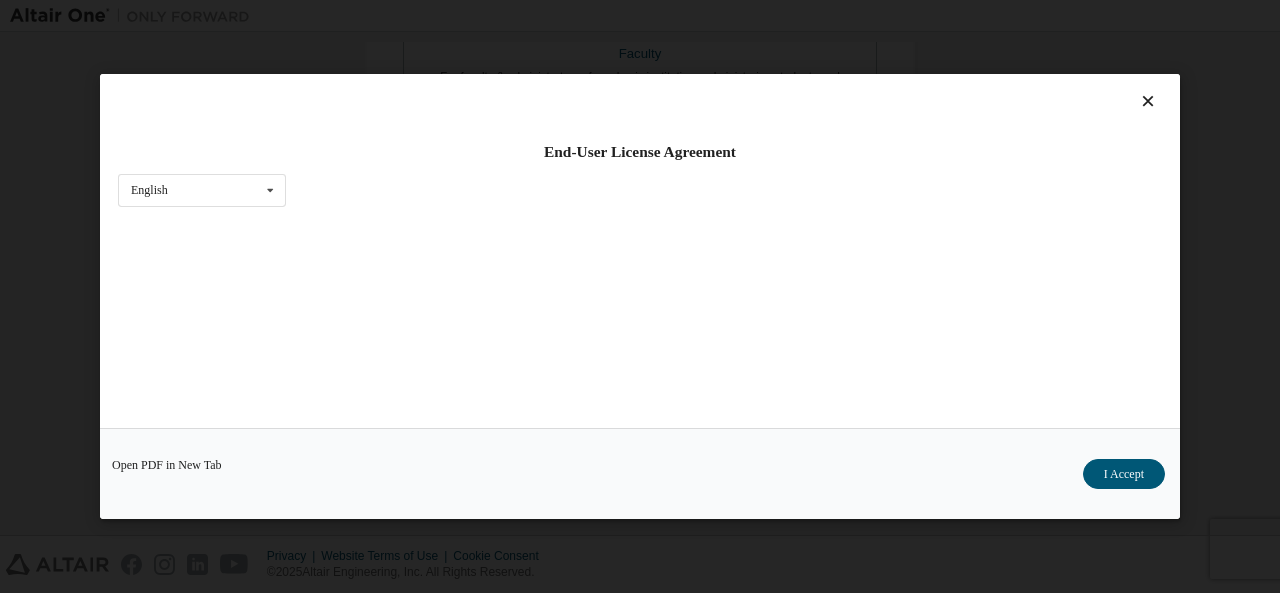 click on "Open PDF in New Tab I Accept" at bounding box center (640, 473) 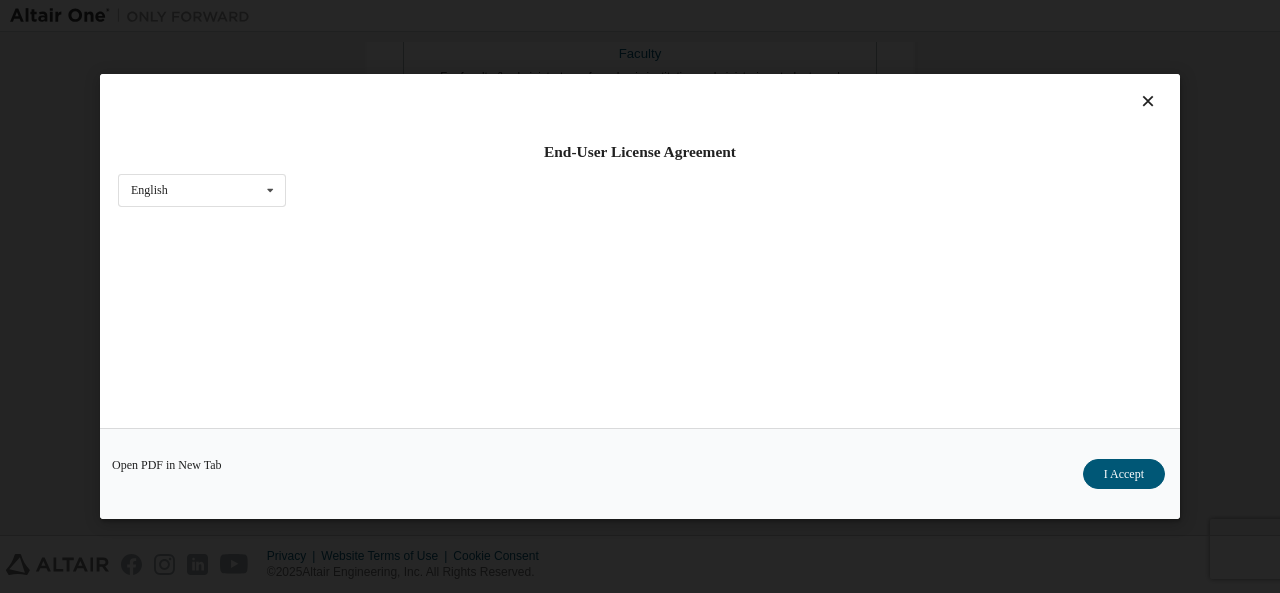 click on "End-User License Agreement English English Open PDF in New Tab I Accept" at bounding box center [640, 296] 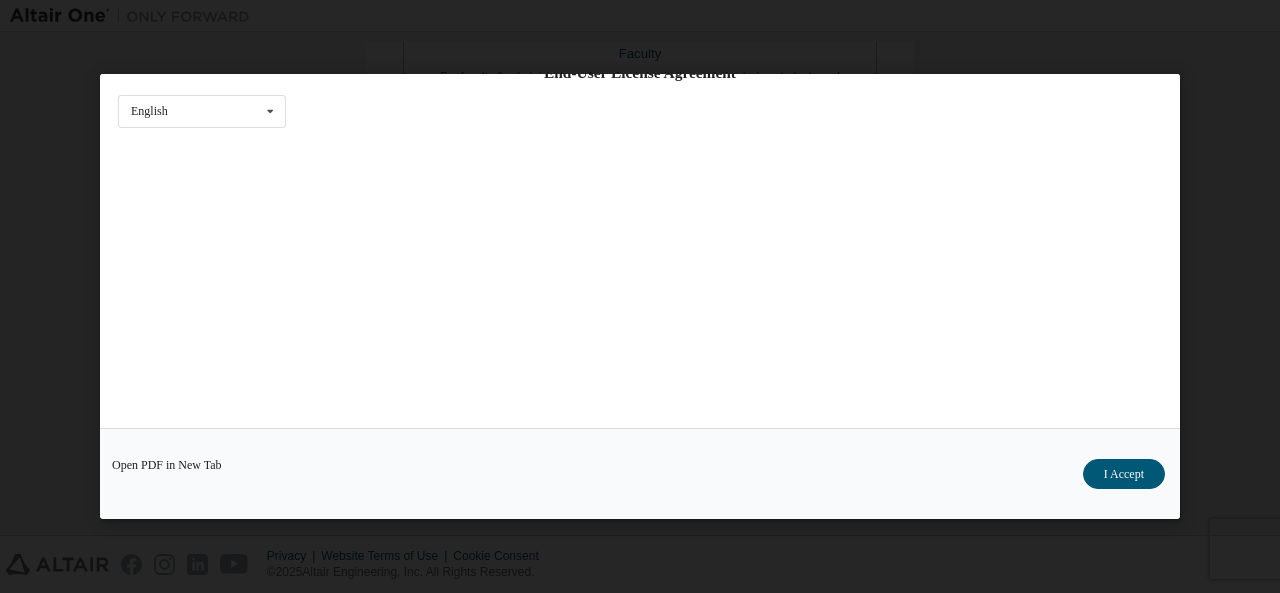 scroll, scrollTop: 0, scrollLeft: 0, axis: both 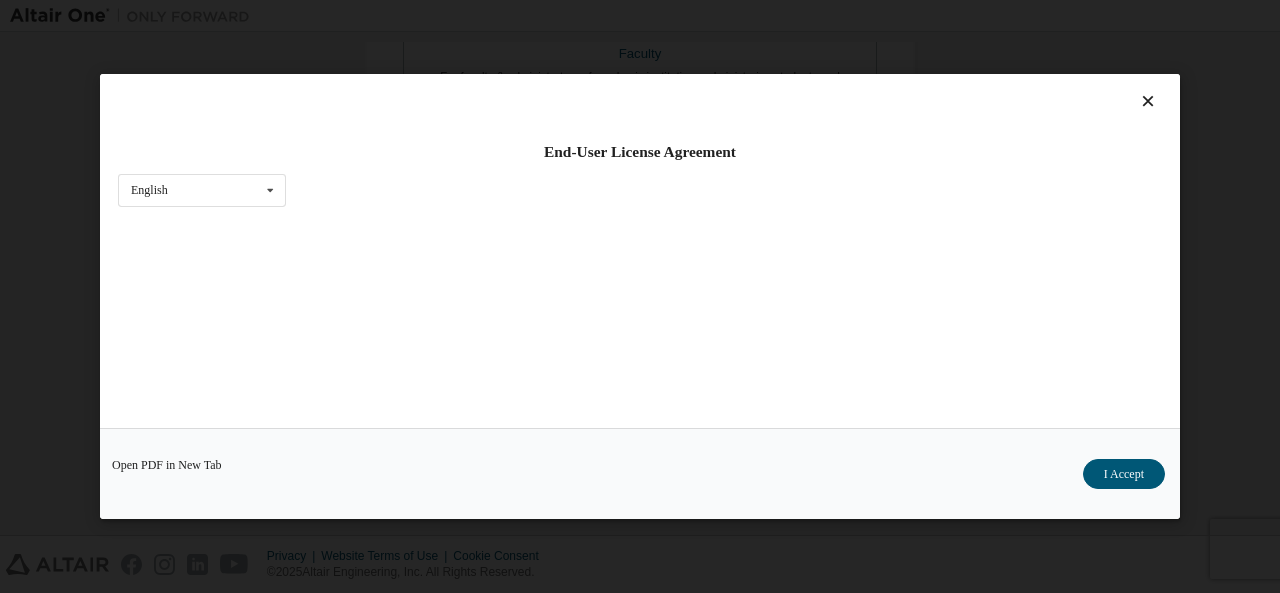 click at bounding box center (1148, 101) 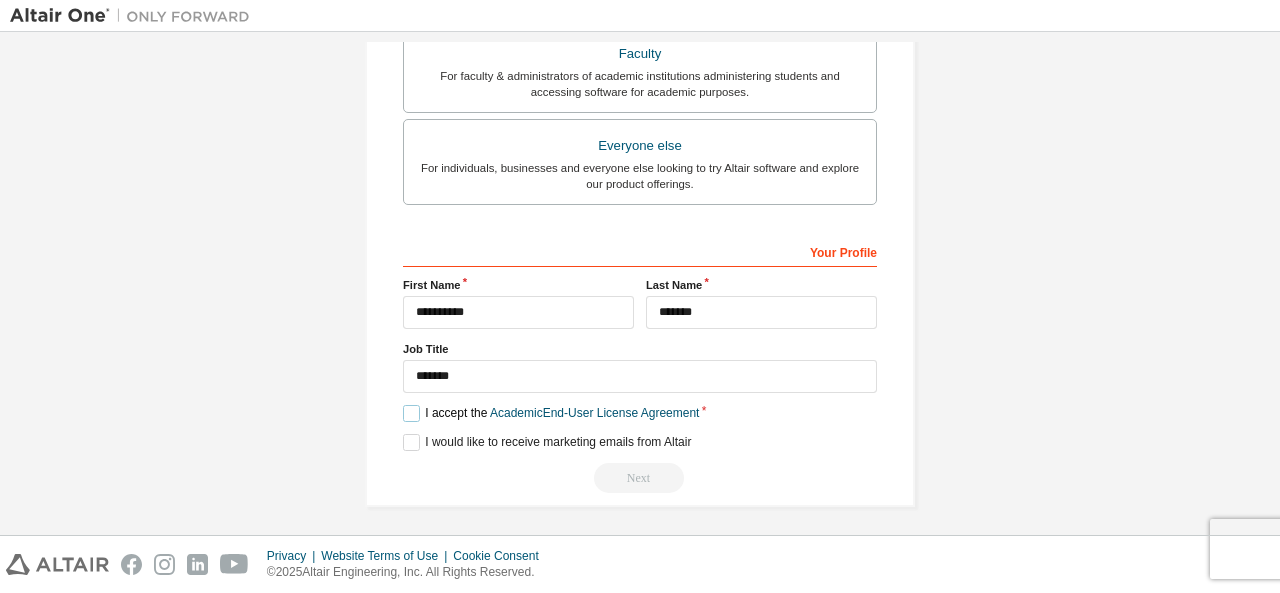click on "I accept the   Academic   End-User License Agreement" at bounding box center [551, 413] 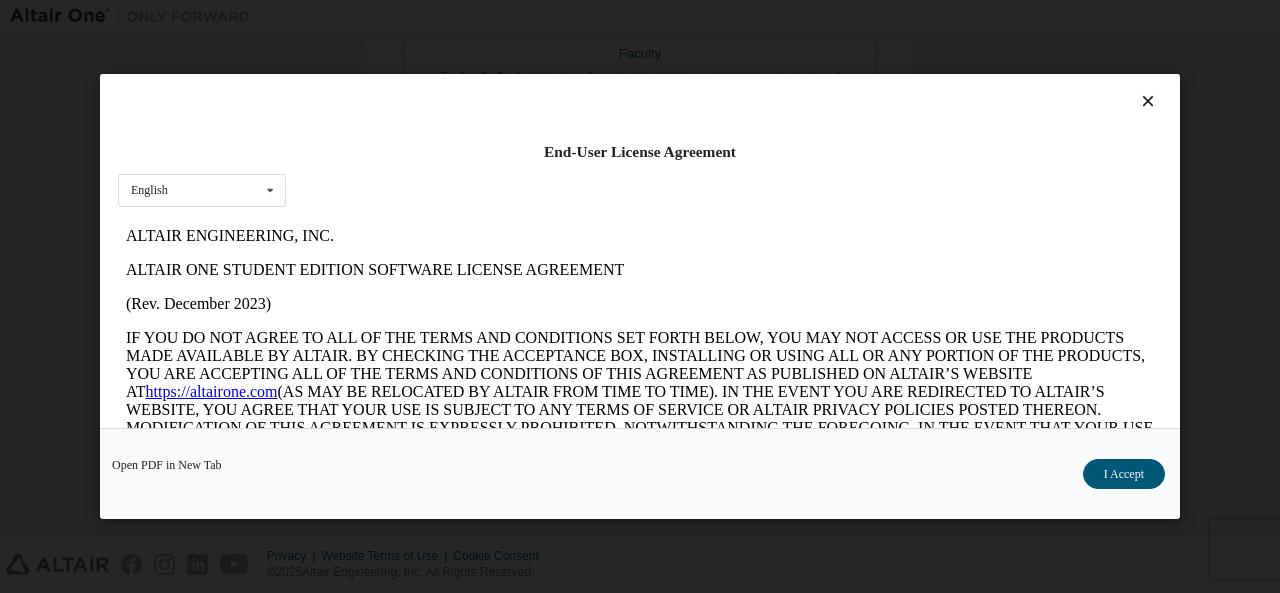 scroll, scrollTop: 0, scrollLeft: 0, axis: both 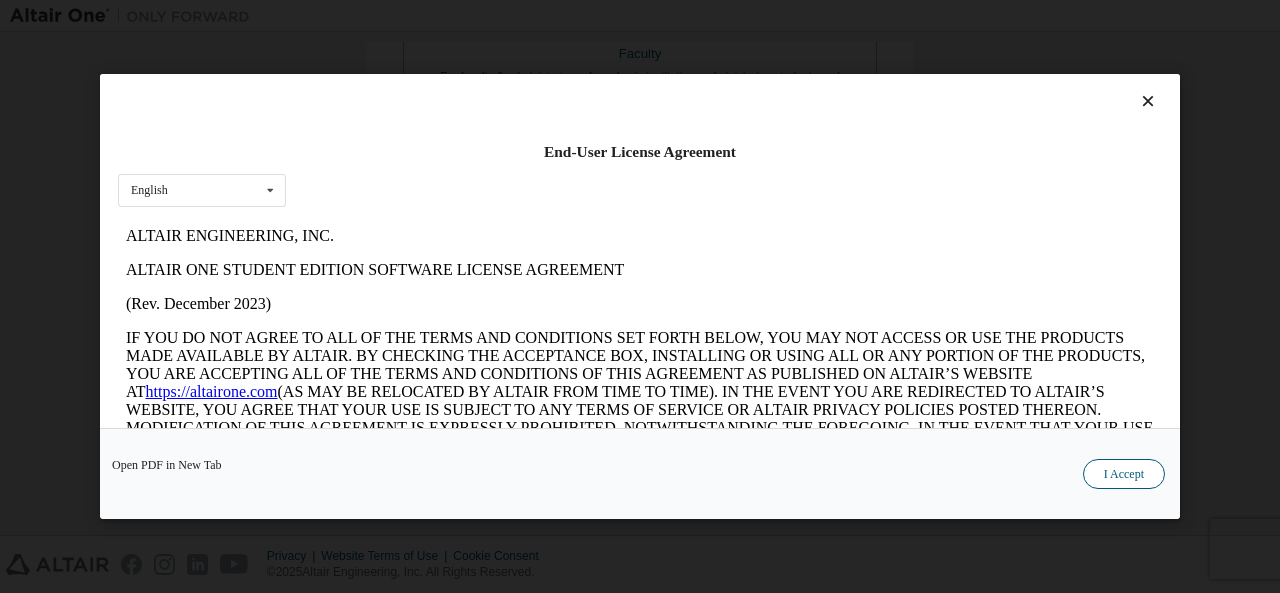 click on "I Accept" at bounding box center (1124, 474) 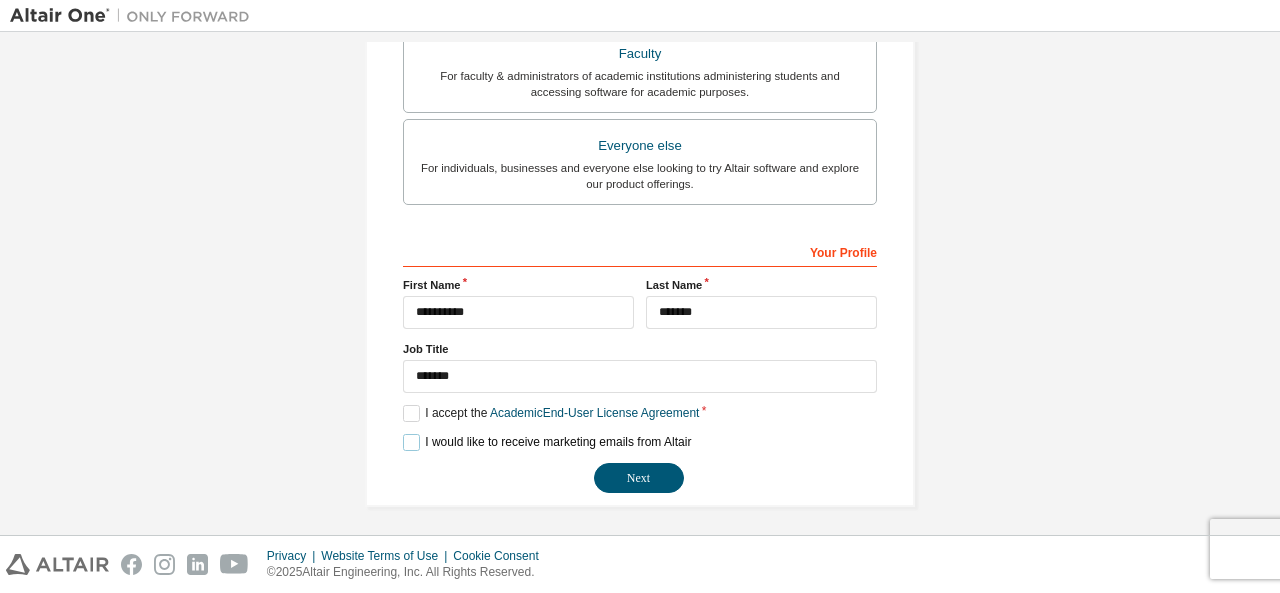 click on "I would like to receive marketing emails from Altair" at bounding box center [547, 442] 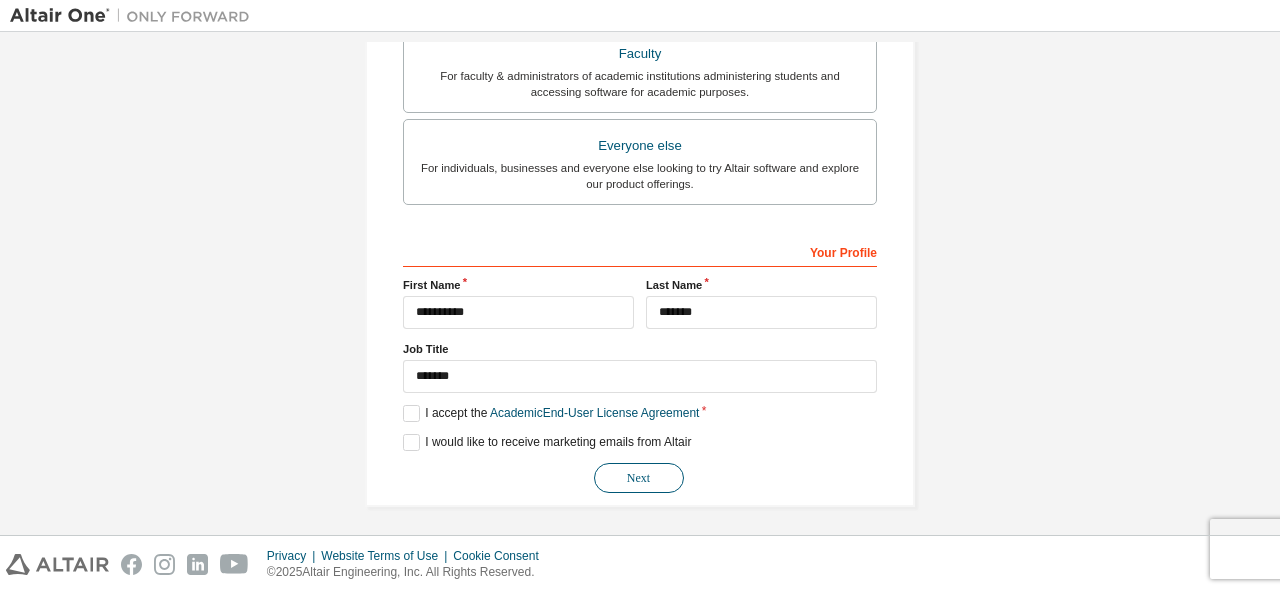 click on "Next" at bounding box center [639, 478] 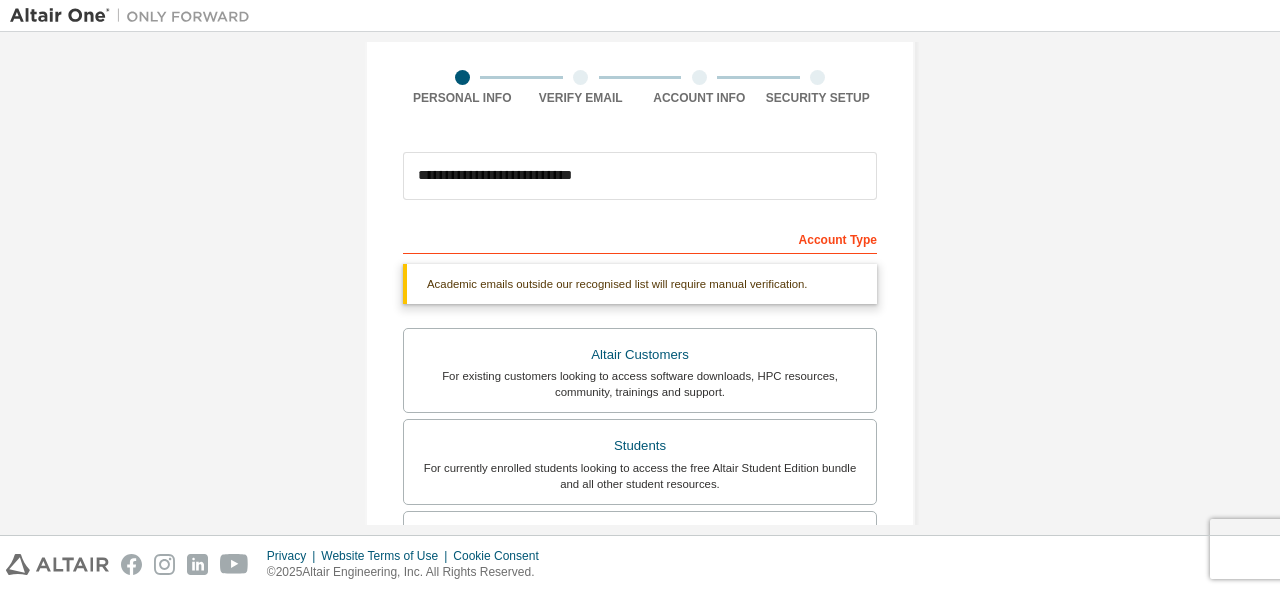 scroll, scrollTop: 136, scrollLeft: 0, axis: vertical 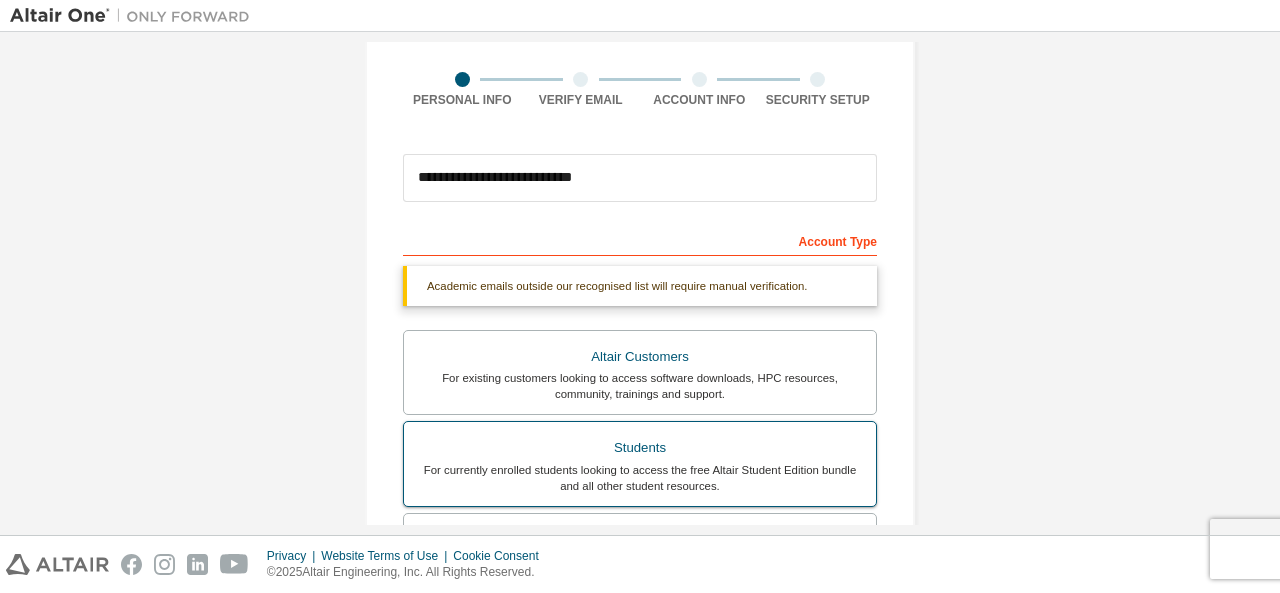 click on "For currently enrolled students looking to access the free Altair Student Edition bundle and all other student resources." at bounding box center [640, 478] 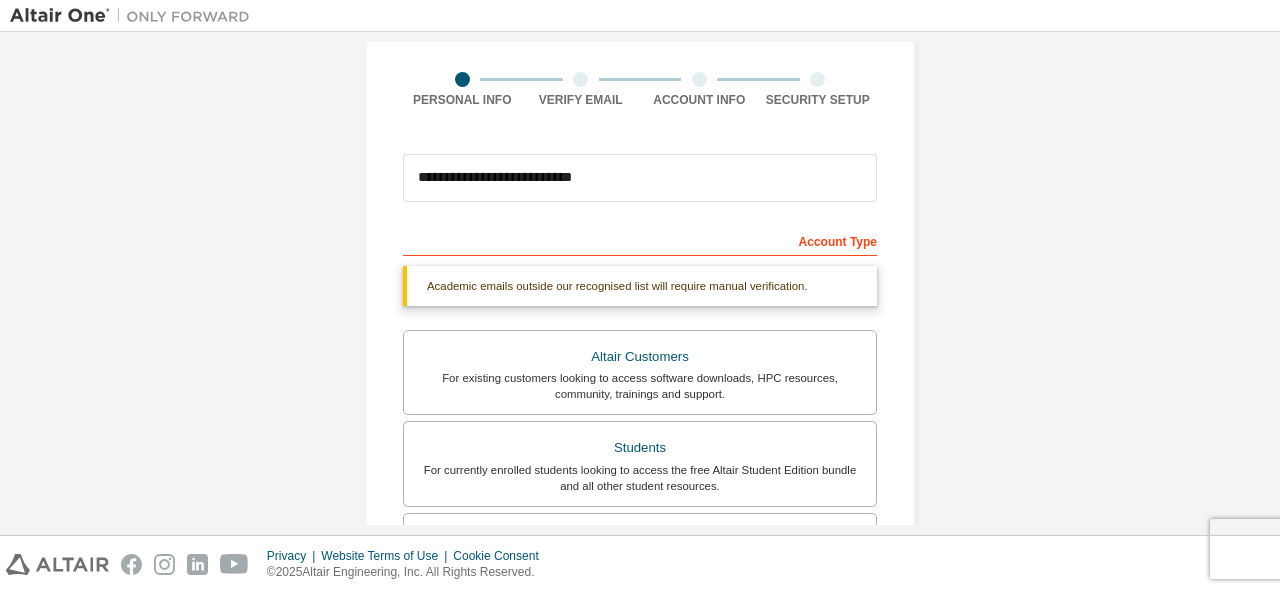 click on "Account Type" at bounding box center [640, 240] 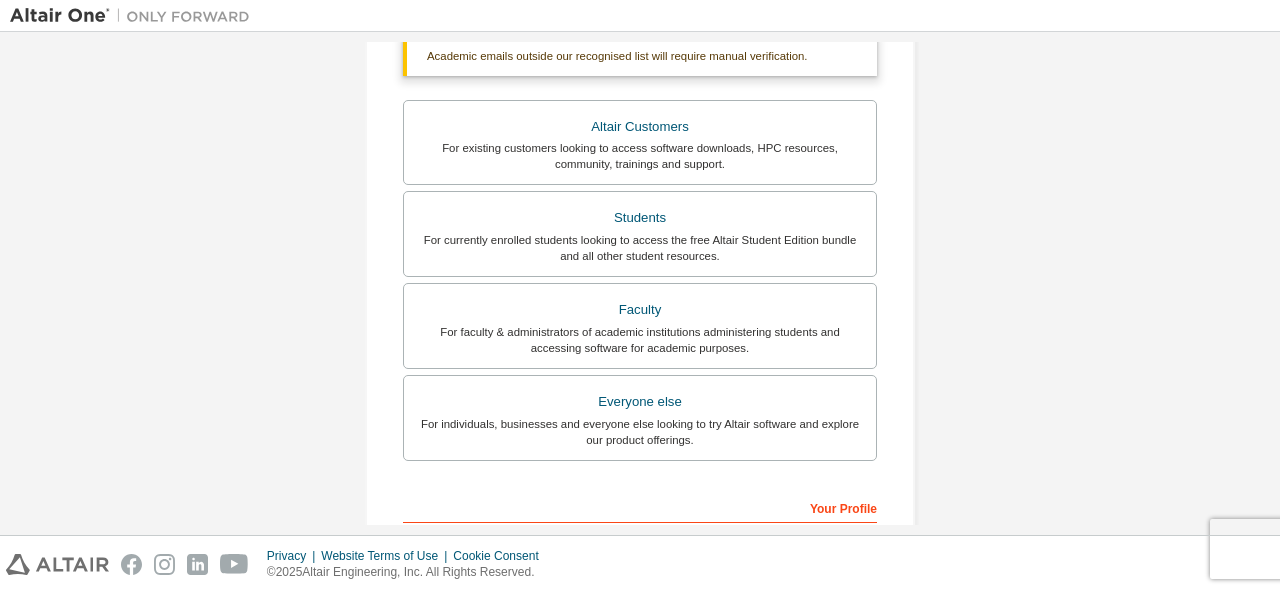 scroll, scrollTop: 0, scrollLeft: 0, axis: both 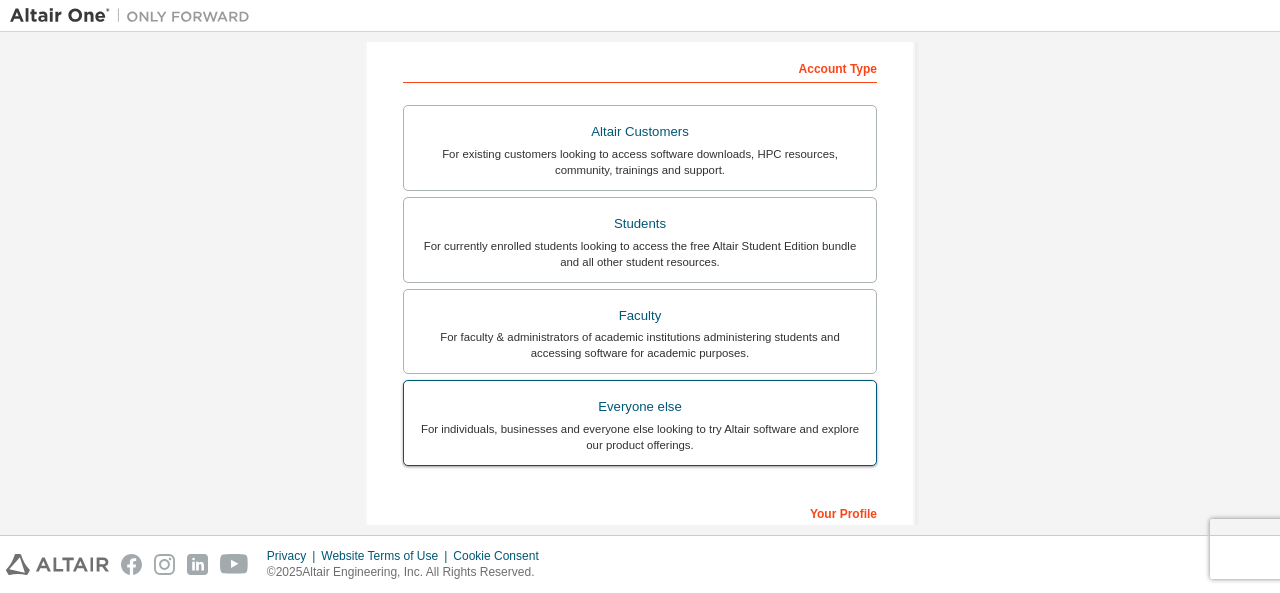 click on "Everyone else" at bounding box center (640, 407) 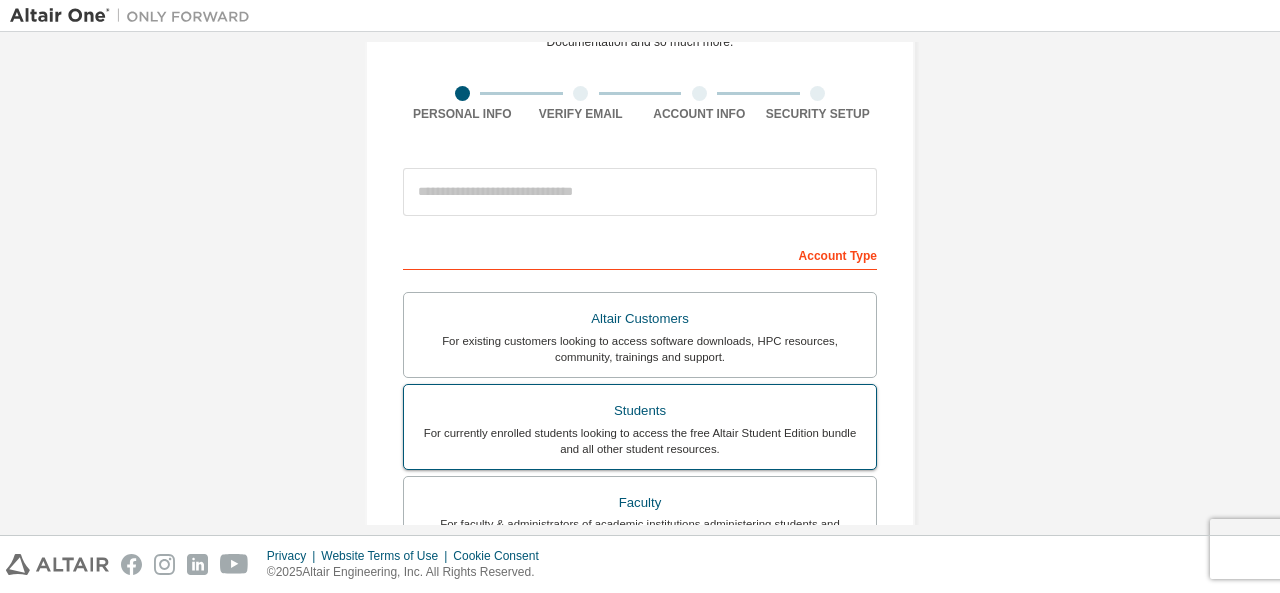 scroll, scrollTop: 115, scrollLeft: 0, axis: vertical 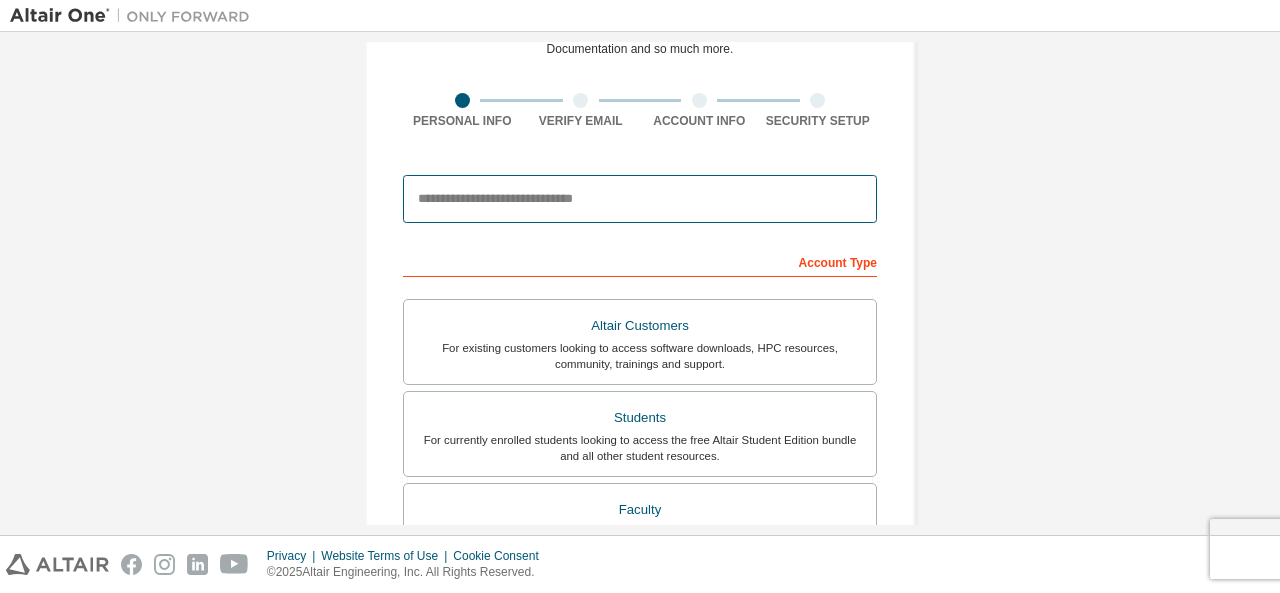 click at bounding box center (640, 199) 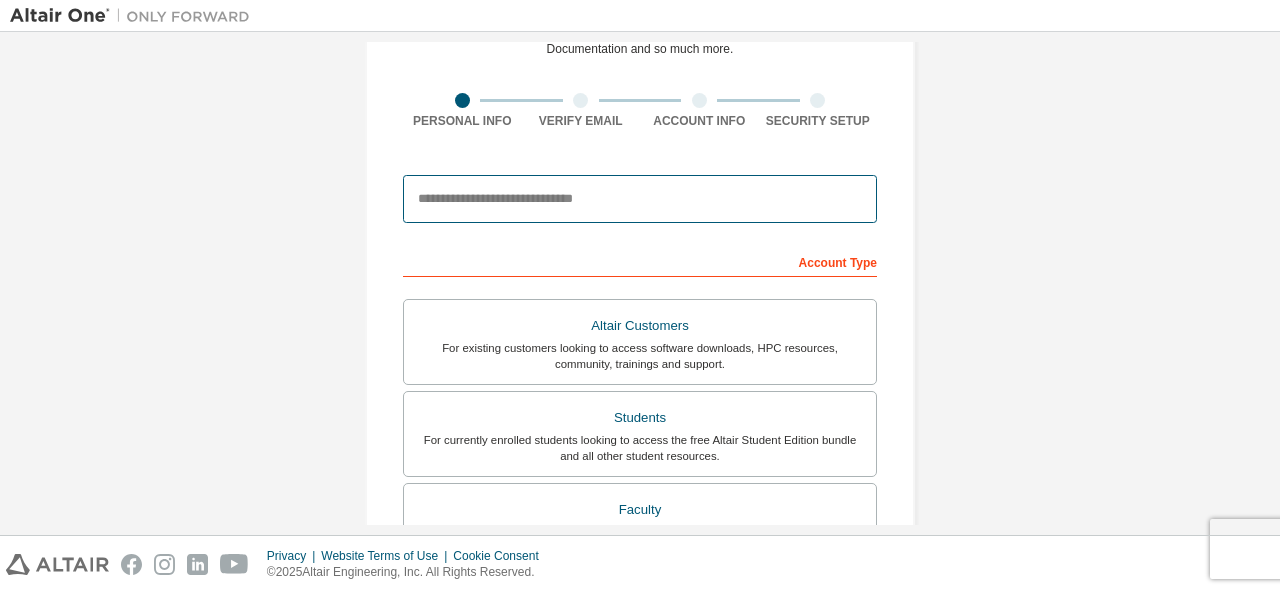 type on "**********" 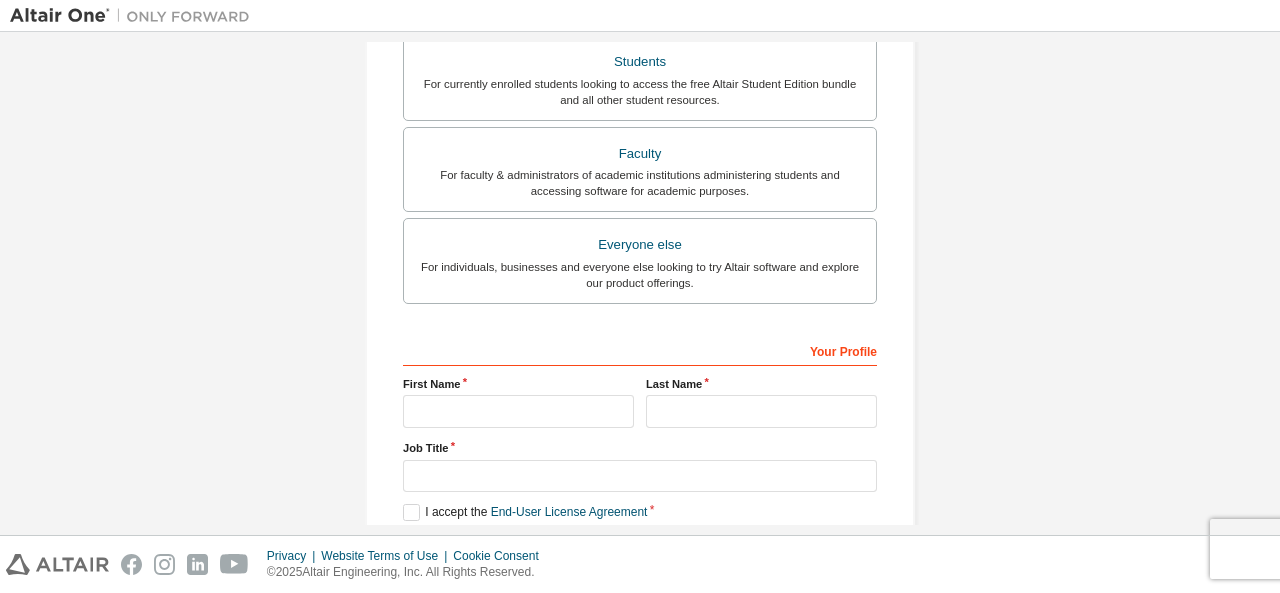 scroll, scrollTop: 472, scrollLeft: 0, axis: vertical 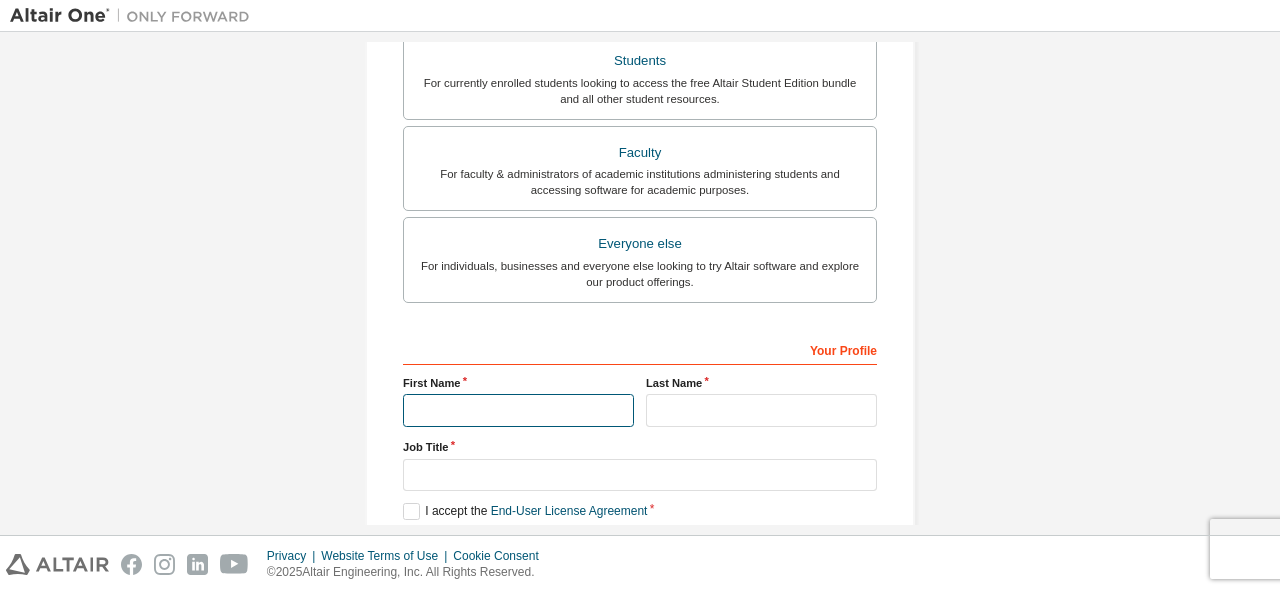 click at bounding box center [518, 410] 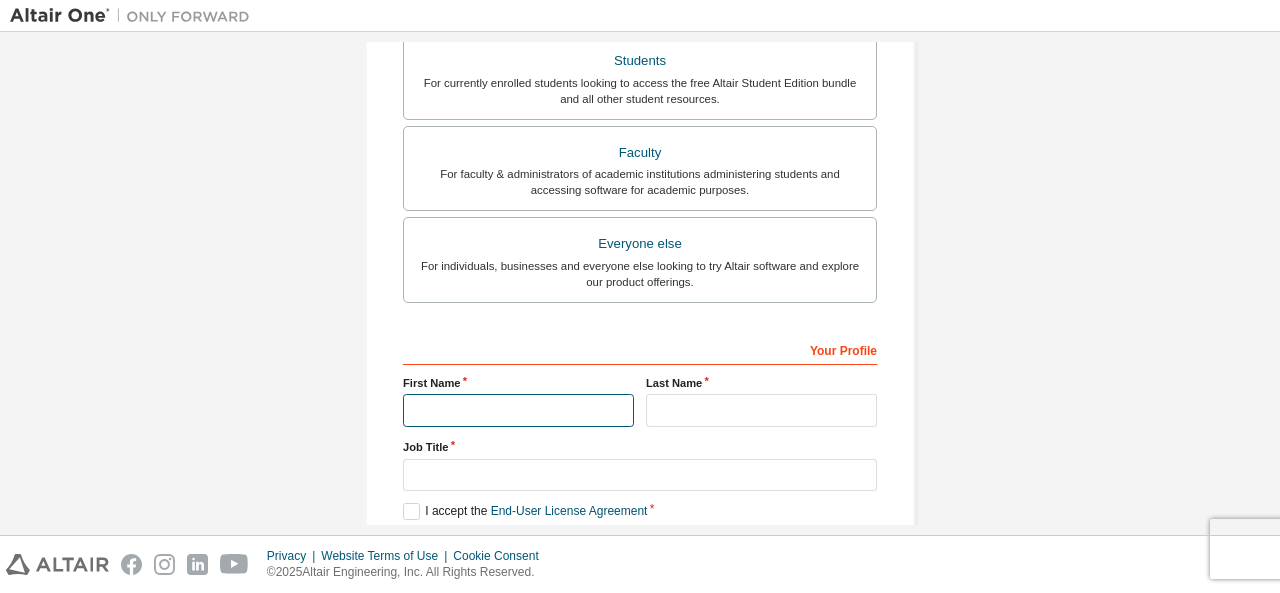 type on "**********" 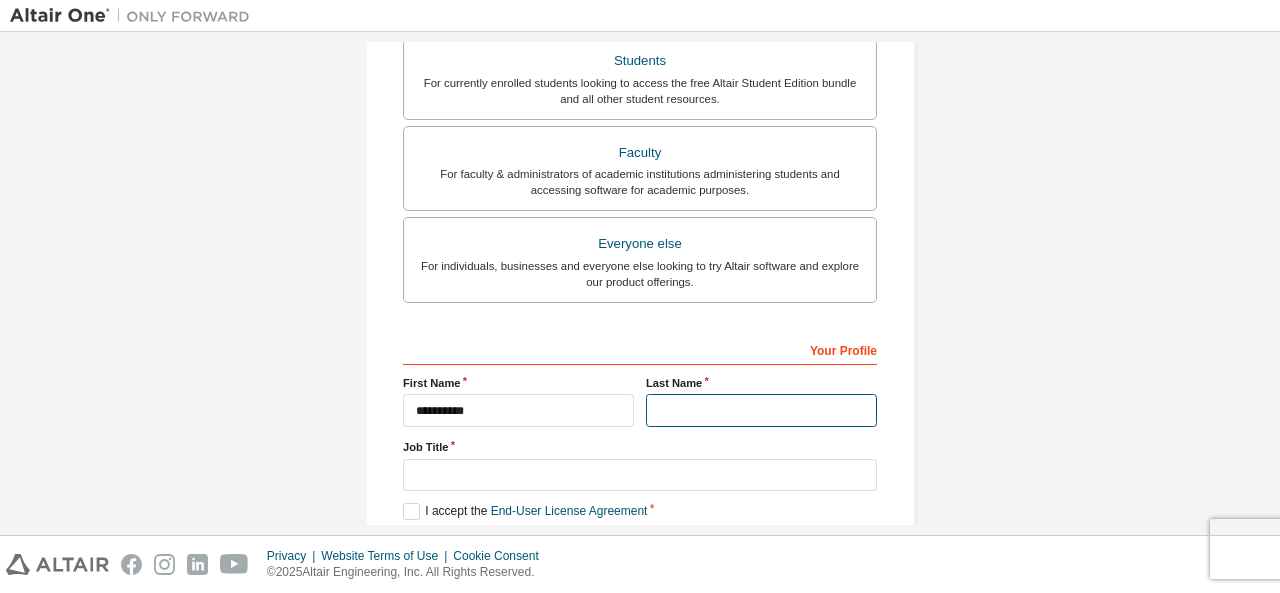click at bounding box center (761, 410) 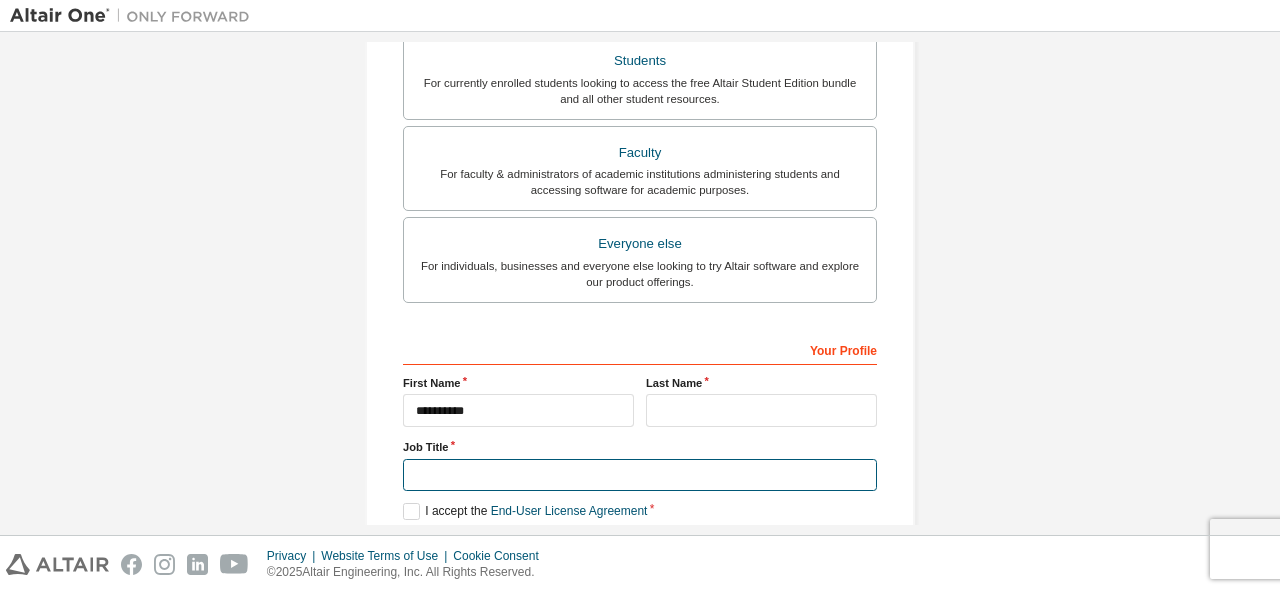 click at bounding box center [640, 475] 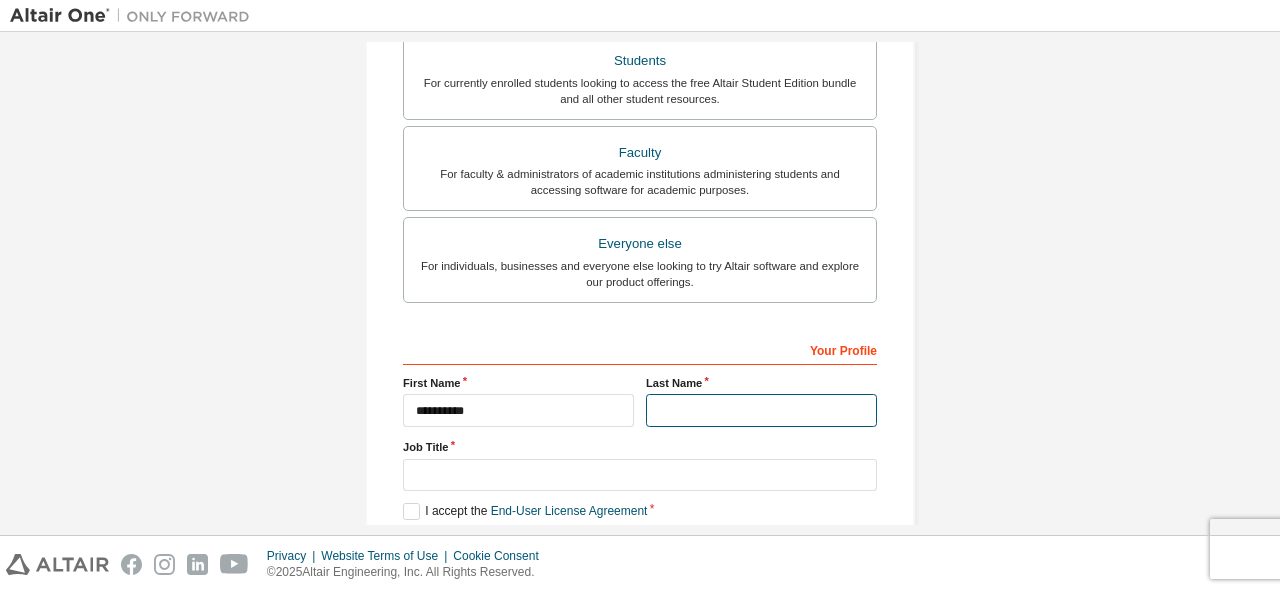 click at bounding box center [761, 410] 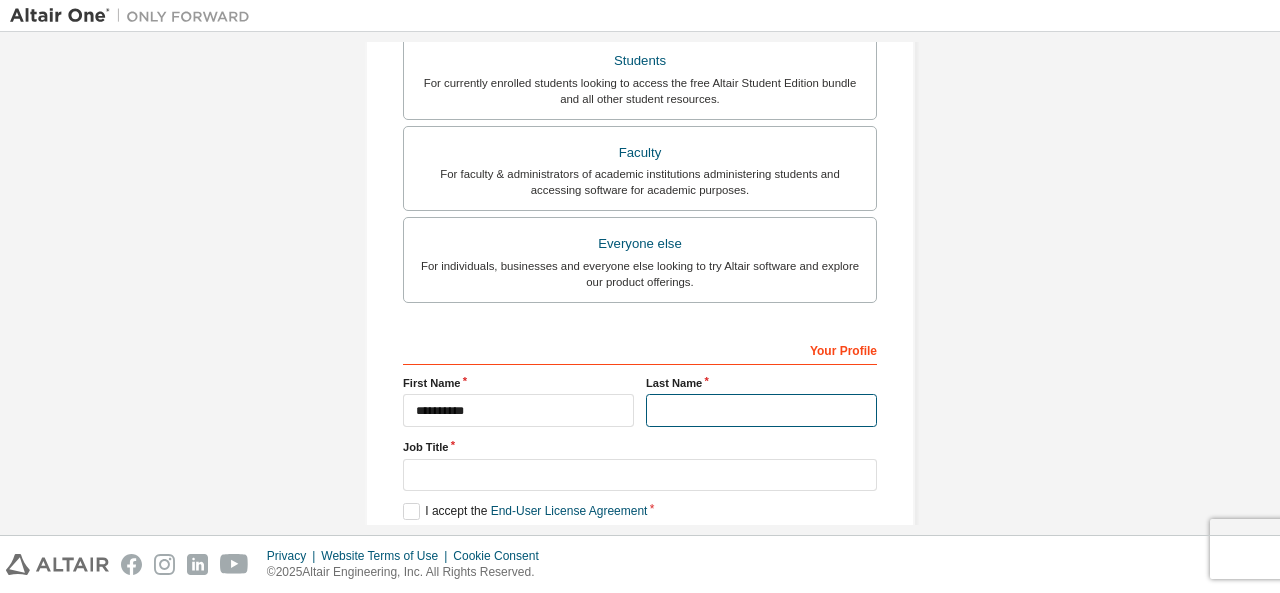 type on "*******" 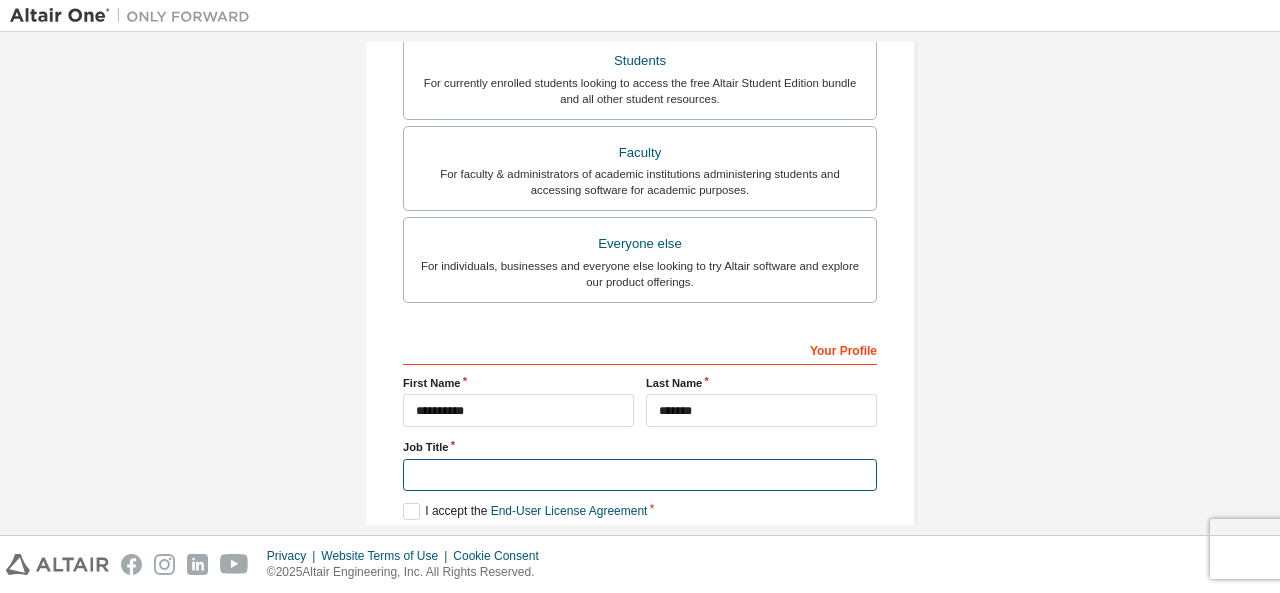 click at bounding box center (640, 475) 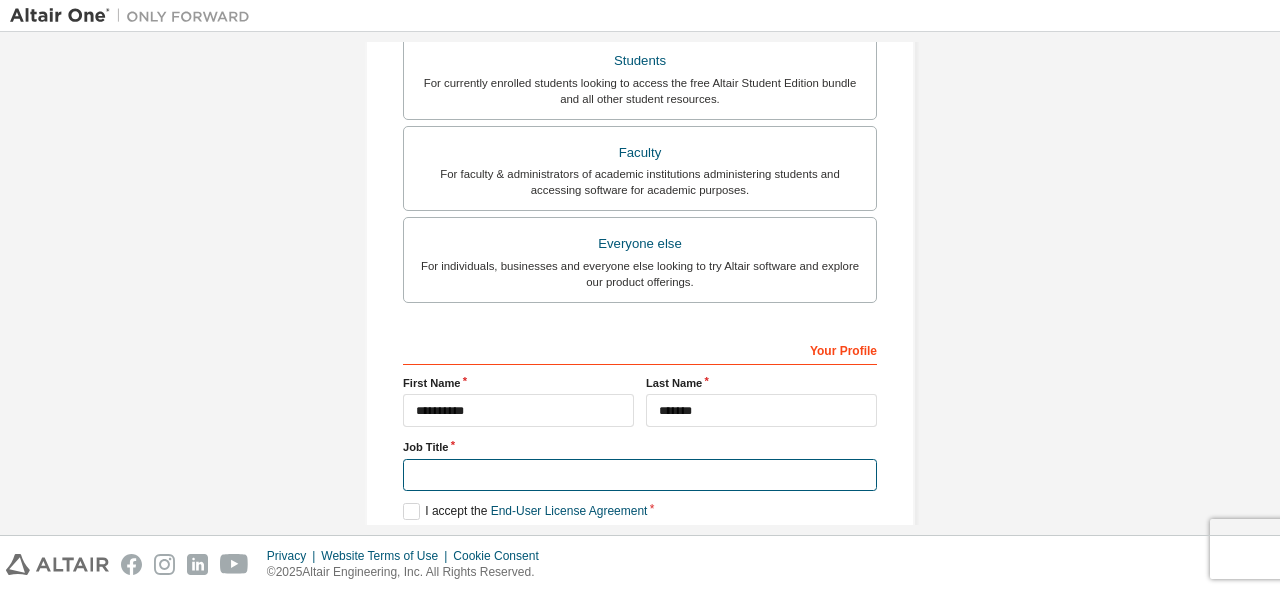 click at bounding box center [640, 475] 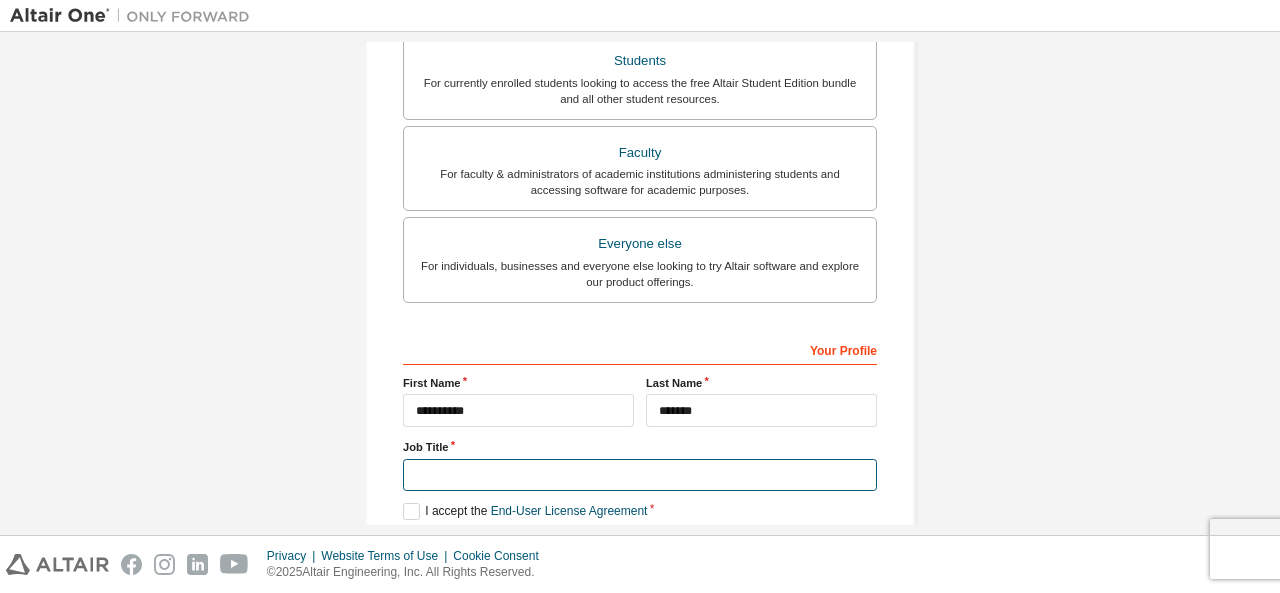 type on "*******" 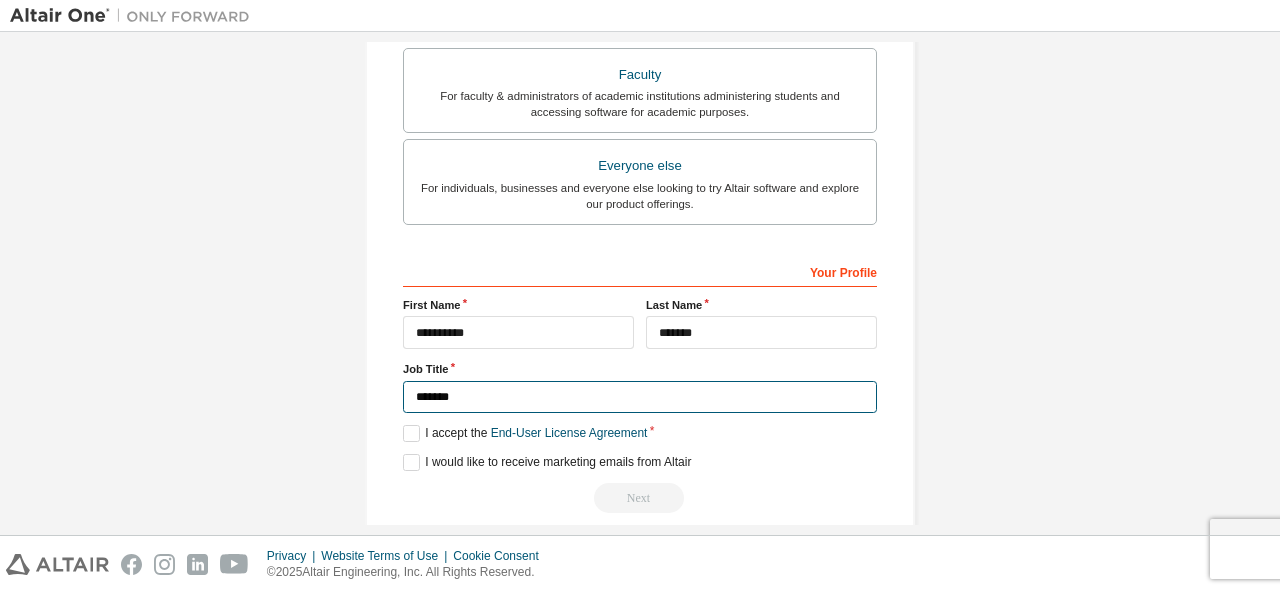 scroll, scrollTop: 570, scrollLeft: 0, axis: vertical 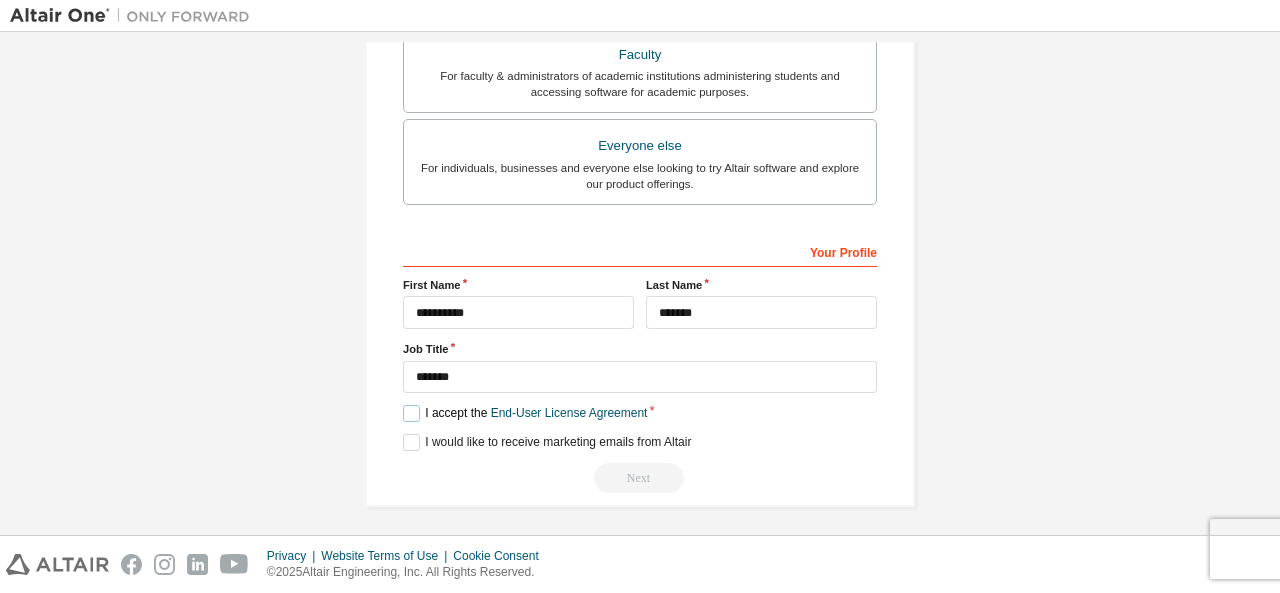 click on "I accept the    End-User License Agreement" at bounding box center (525, 413) 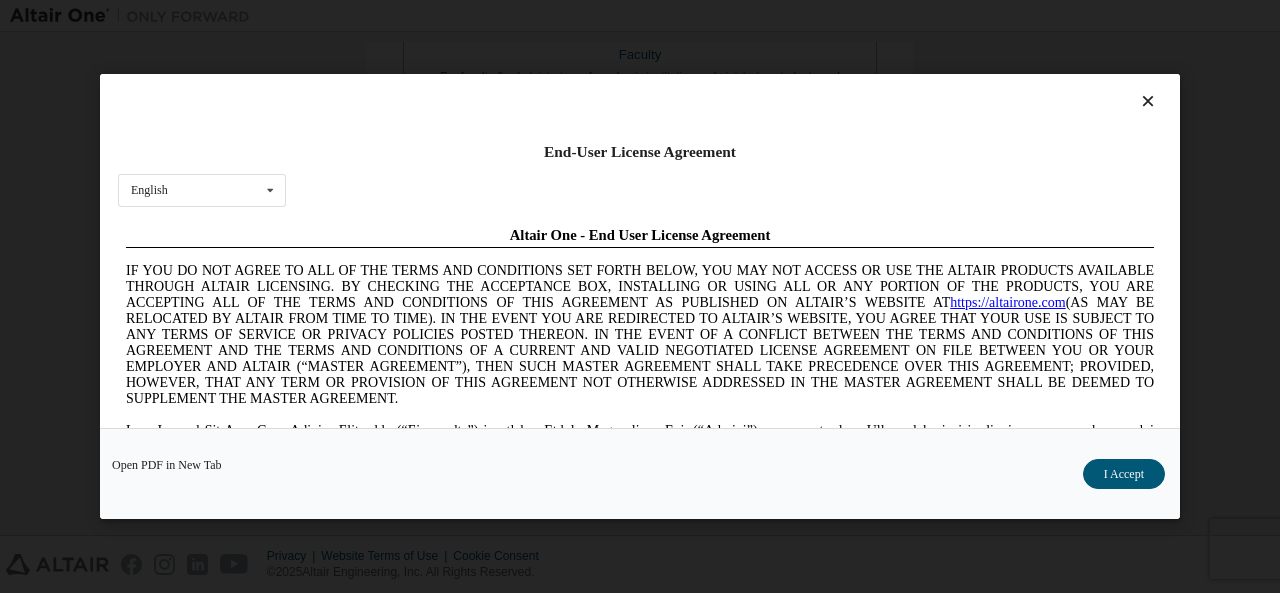 scroll, scrollTop: 0, scrollLeft: 0, axis: both 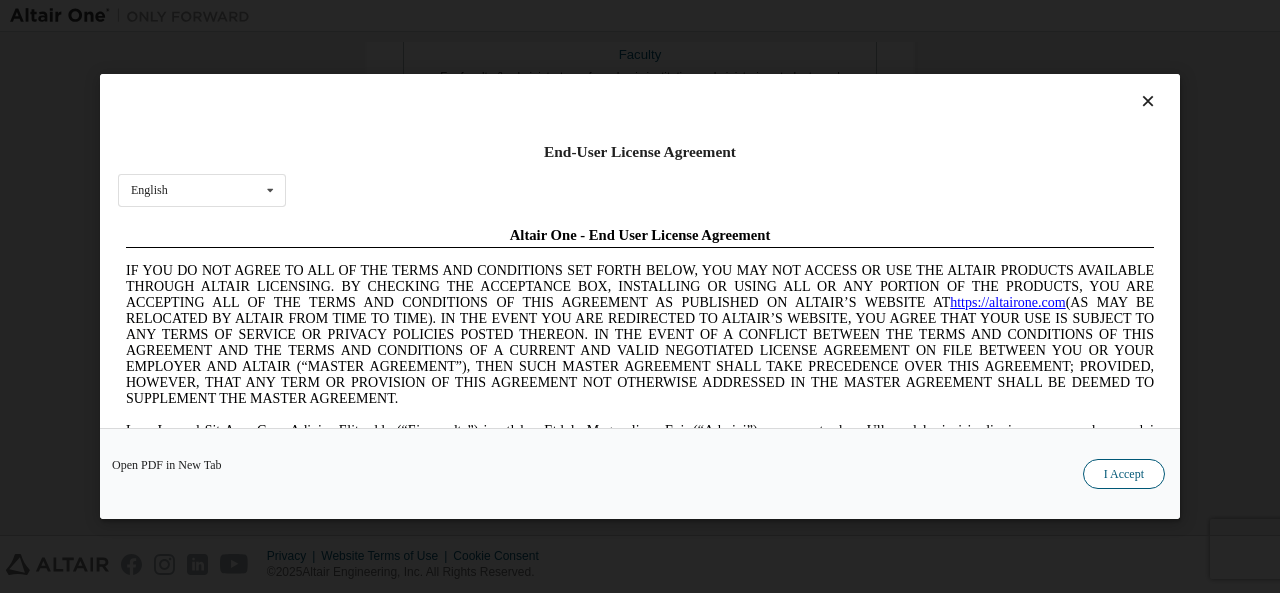 click on "I Accept" at bounding box center [1124, 474] 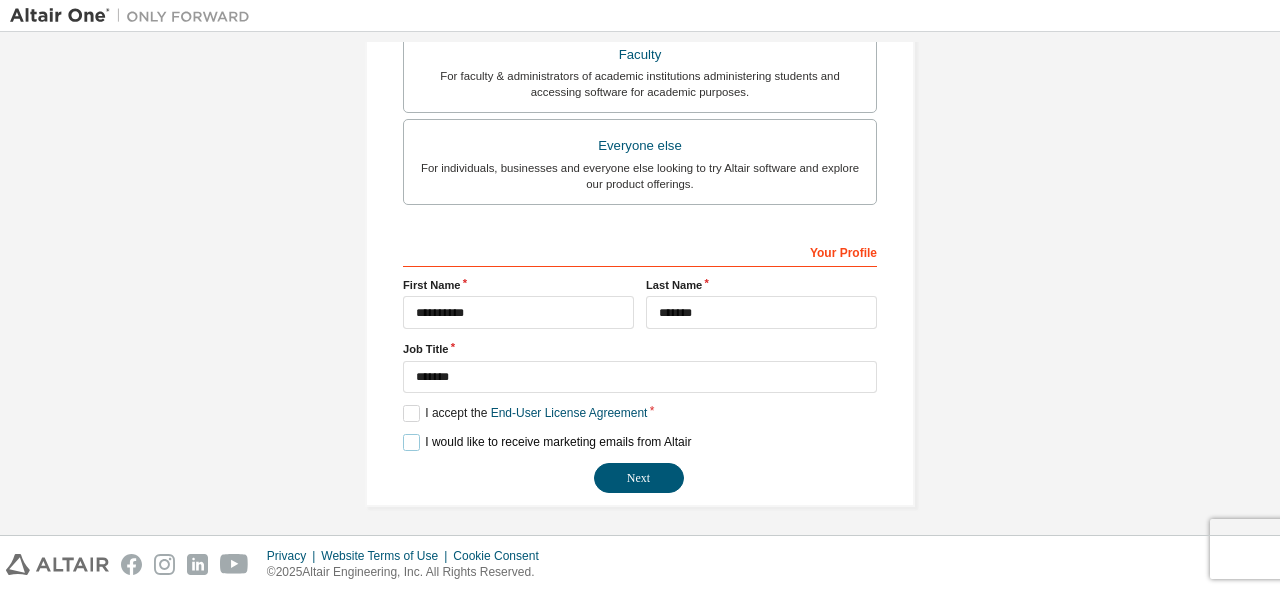 click on "I would like to receive marketing emails from Altair" at bounding box center (547, 442) 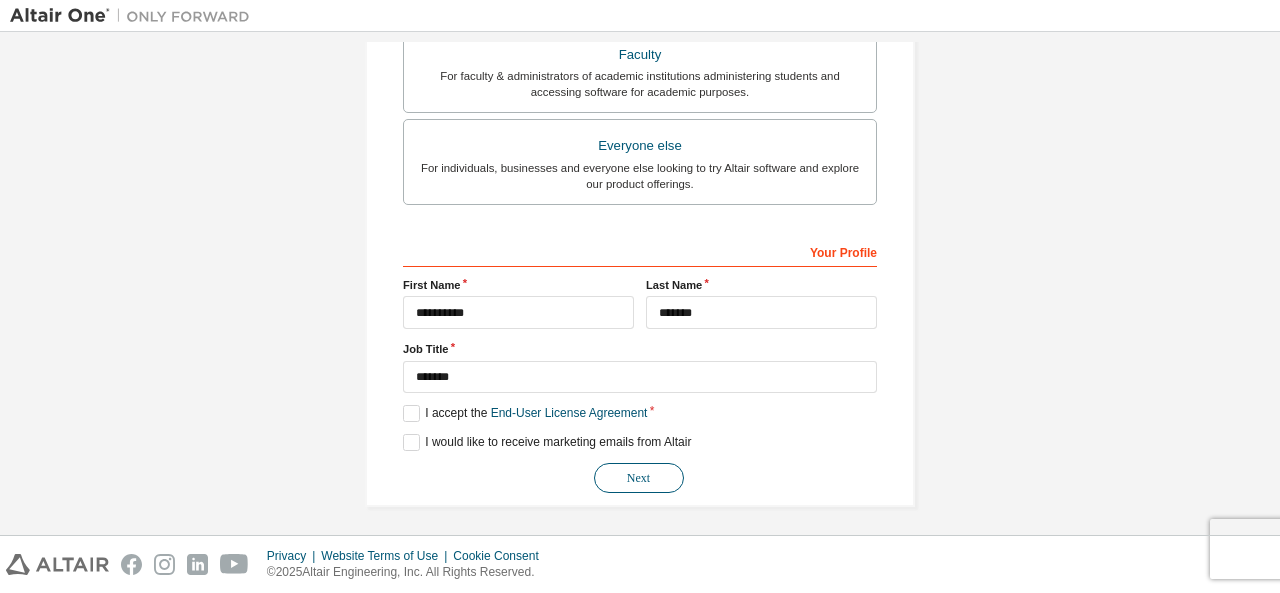 click on "Next" at bounding box center [639, 478] 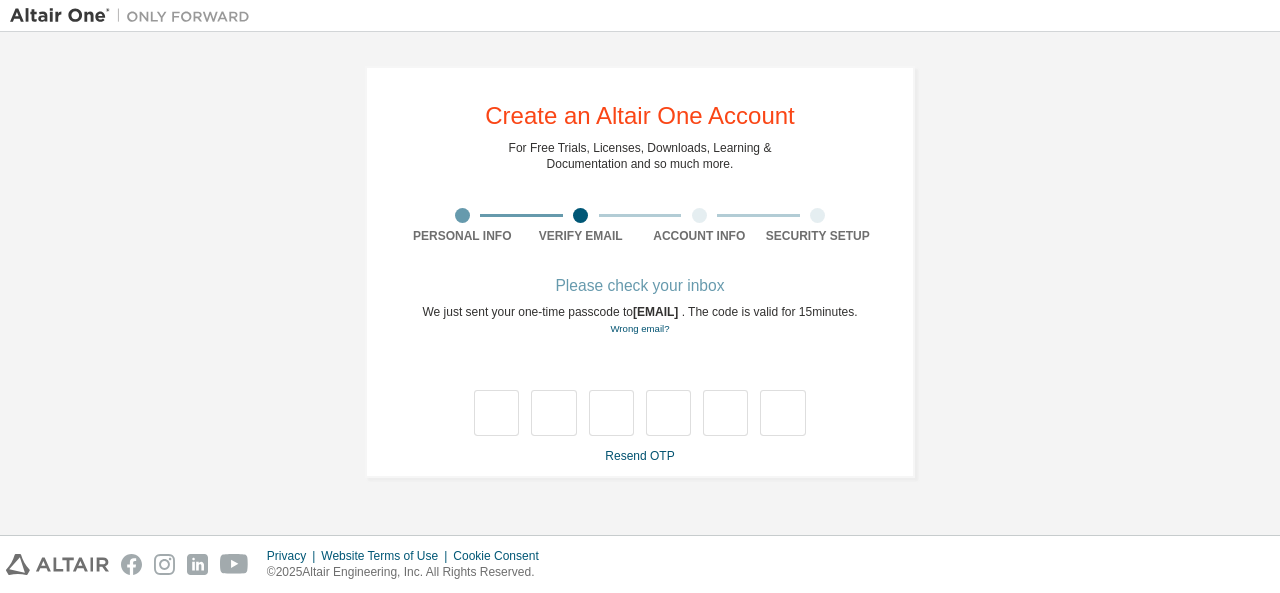 scroll, scrollTop: 0, scrollLeft: 0, axis: both 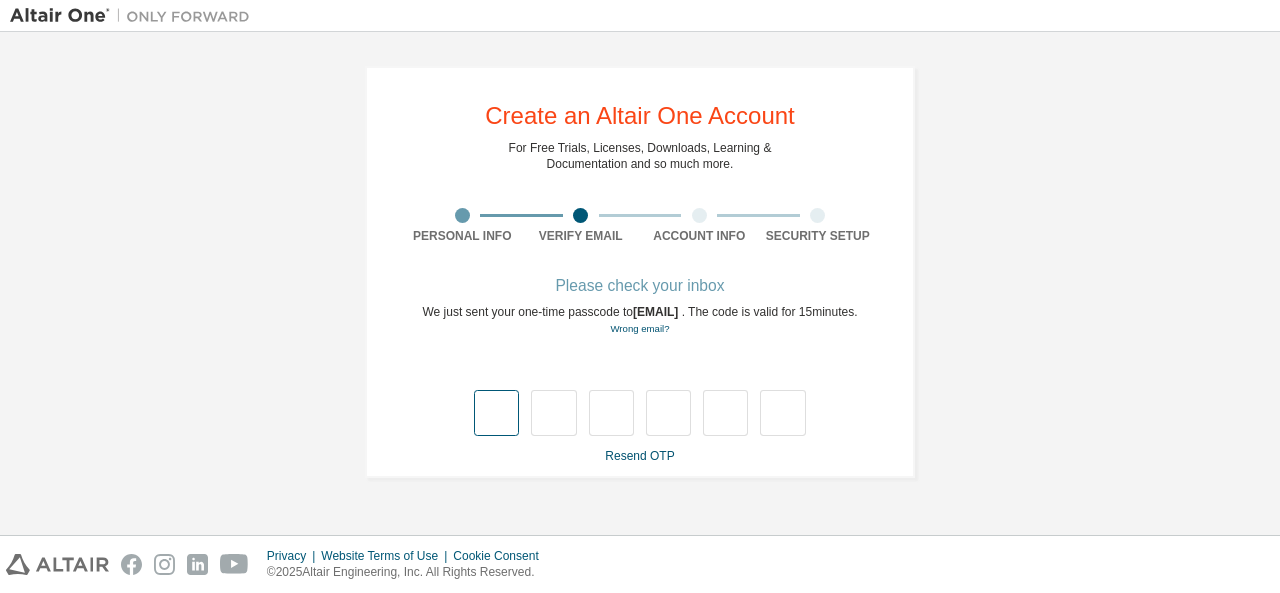 click at bounding box center [496, 413] 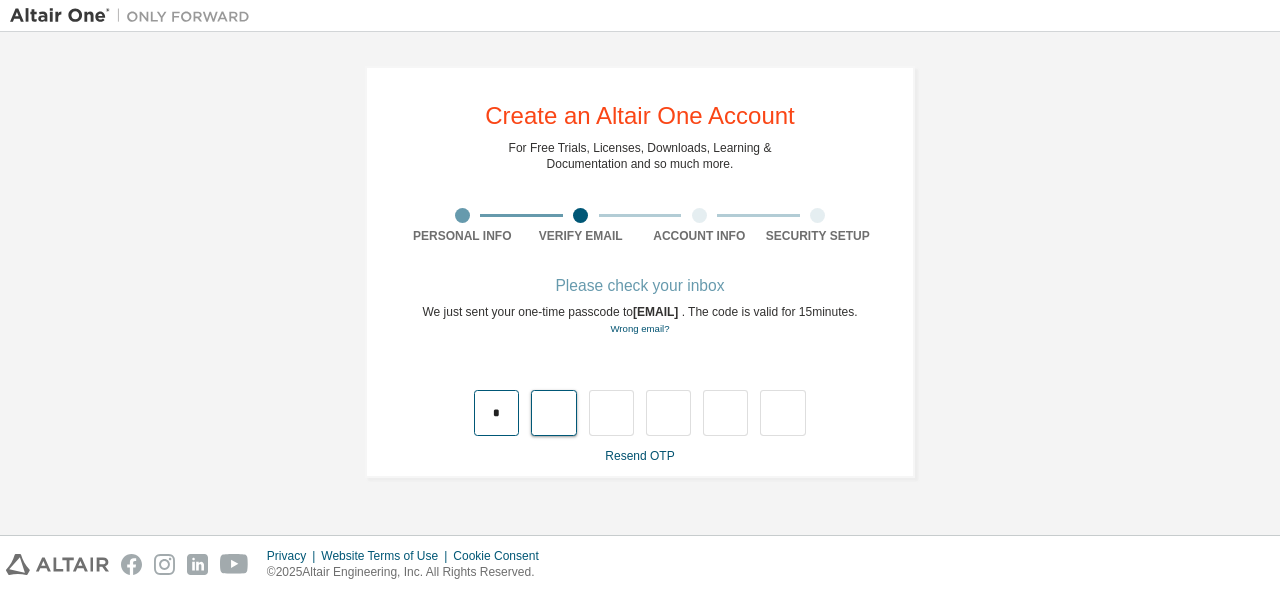 type on "*" 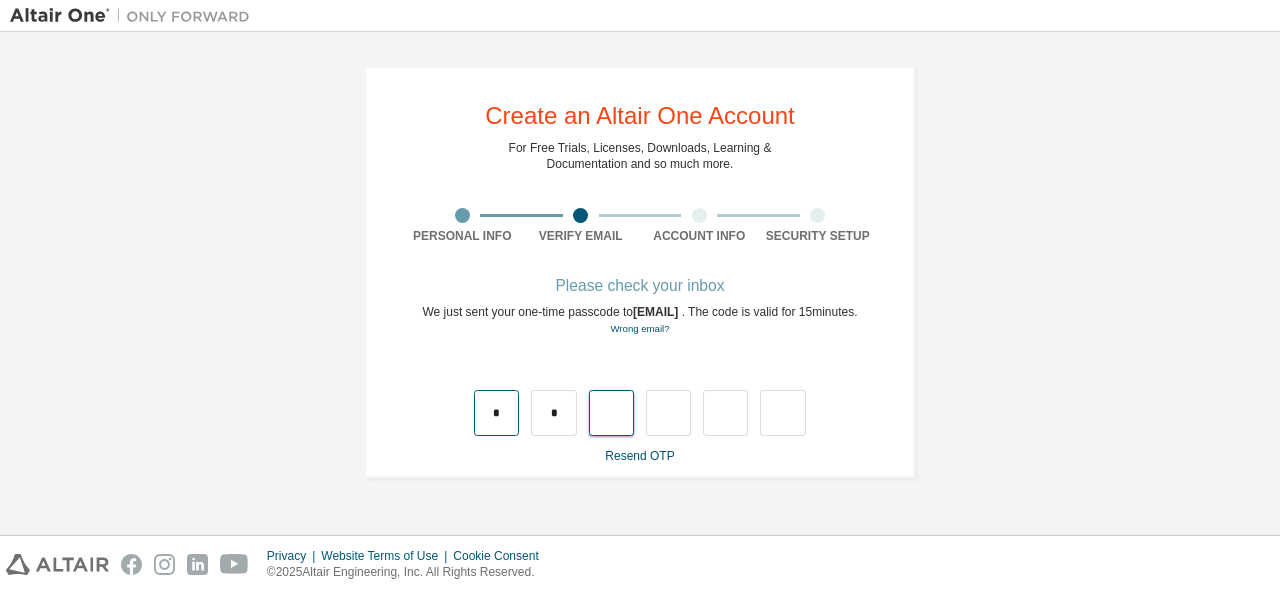 type on "*" 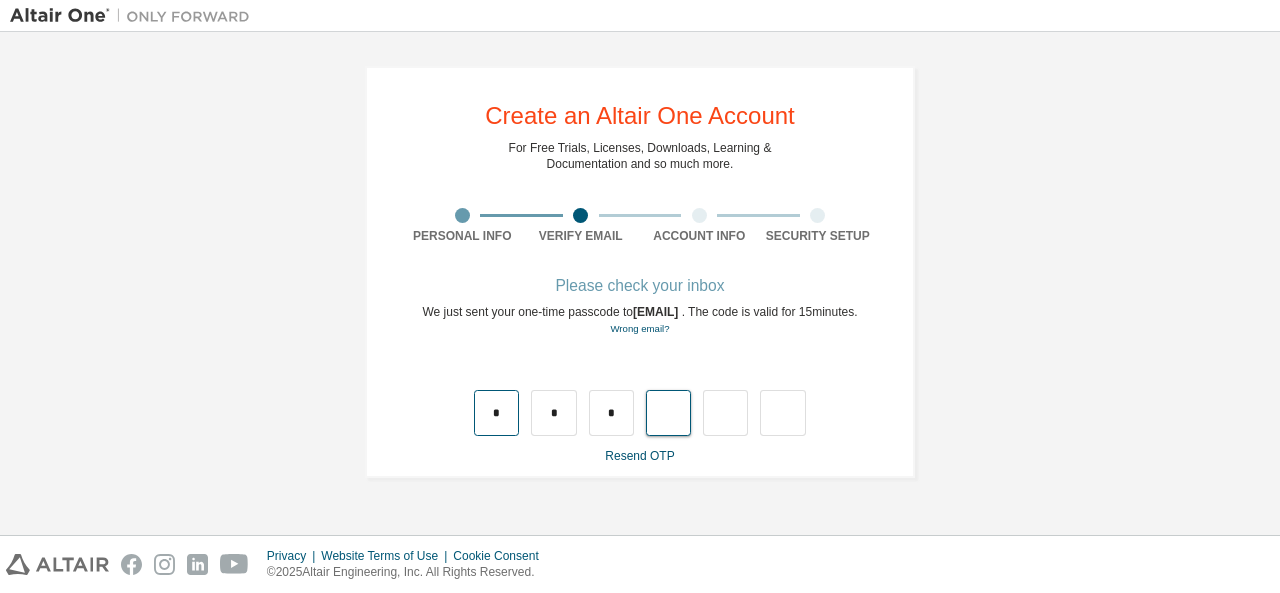 type on "*" 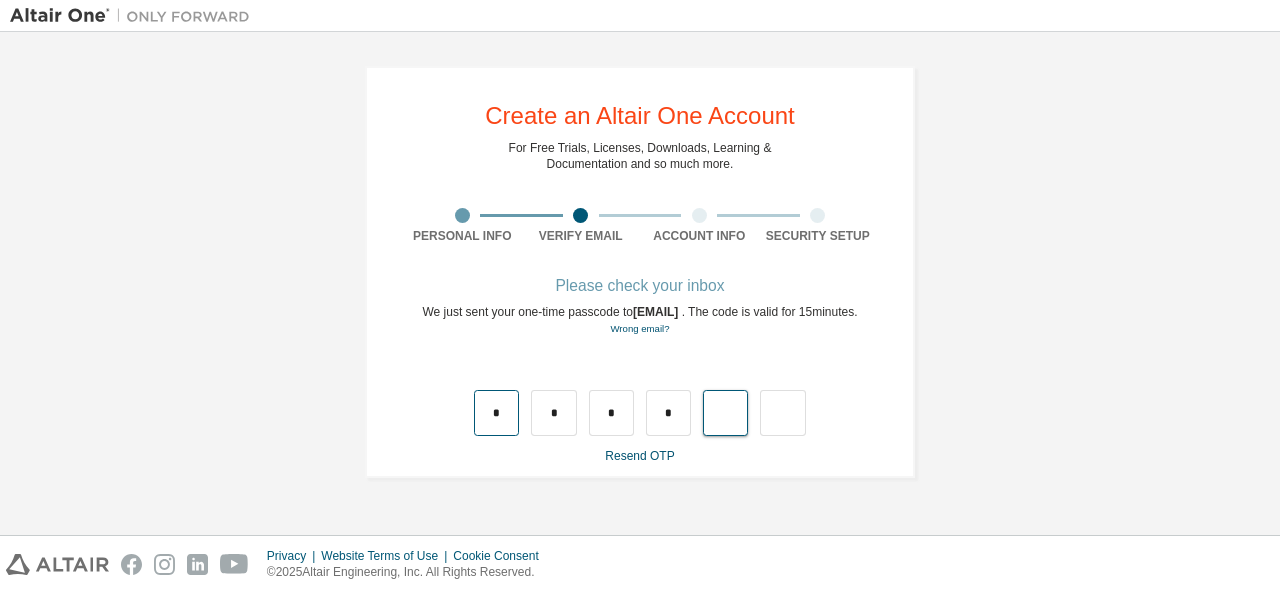 type on "*" 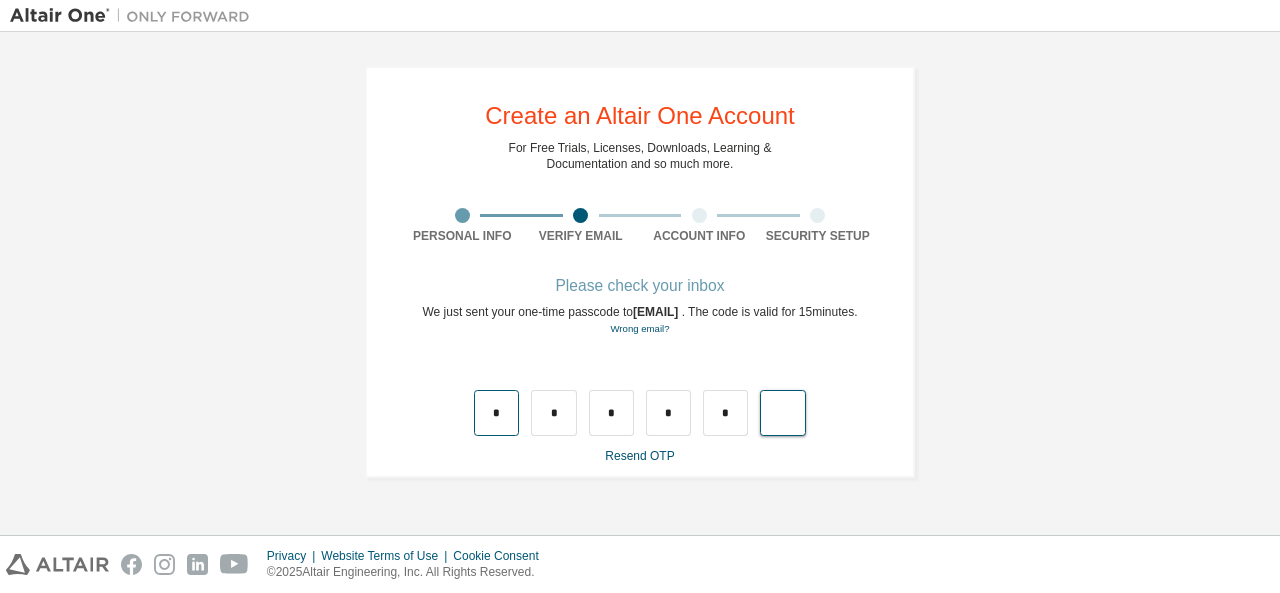 type on "*" 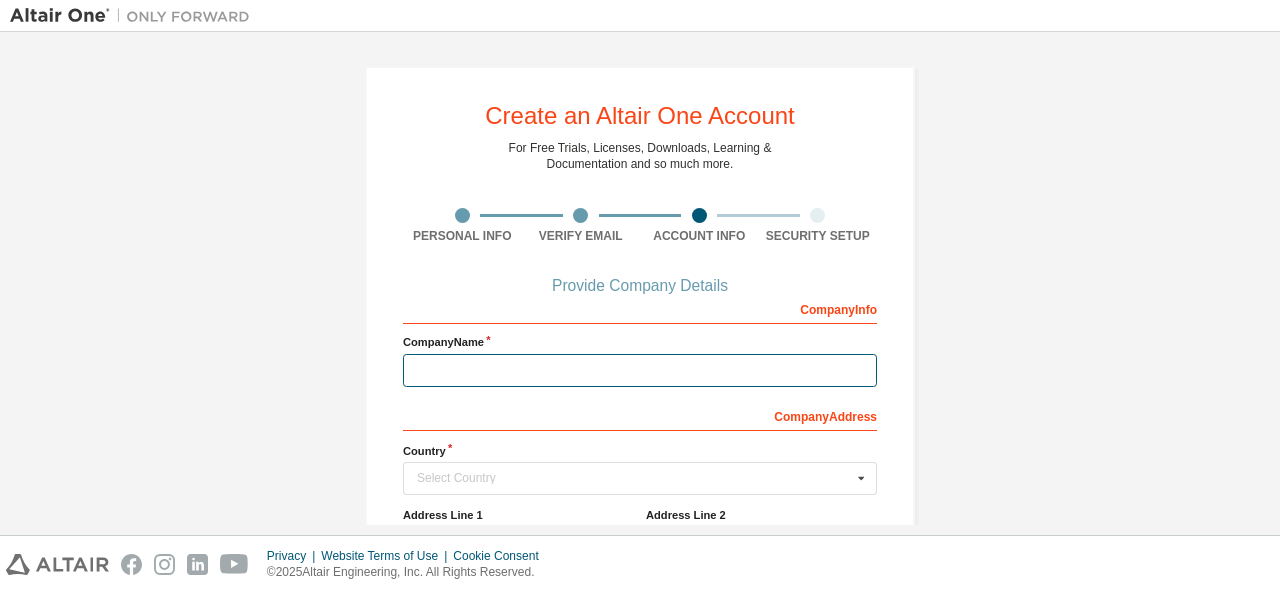 click at bounding box center [640, 370] 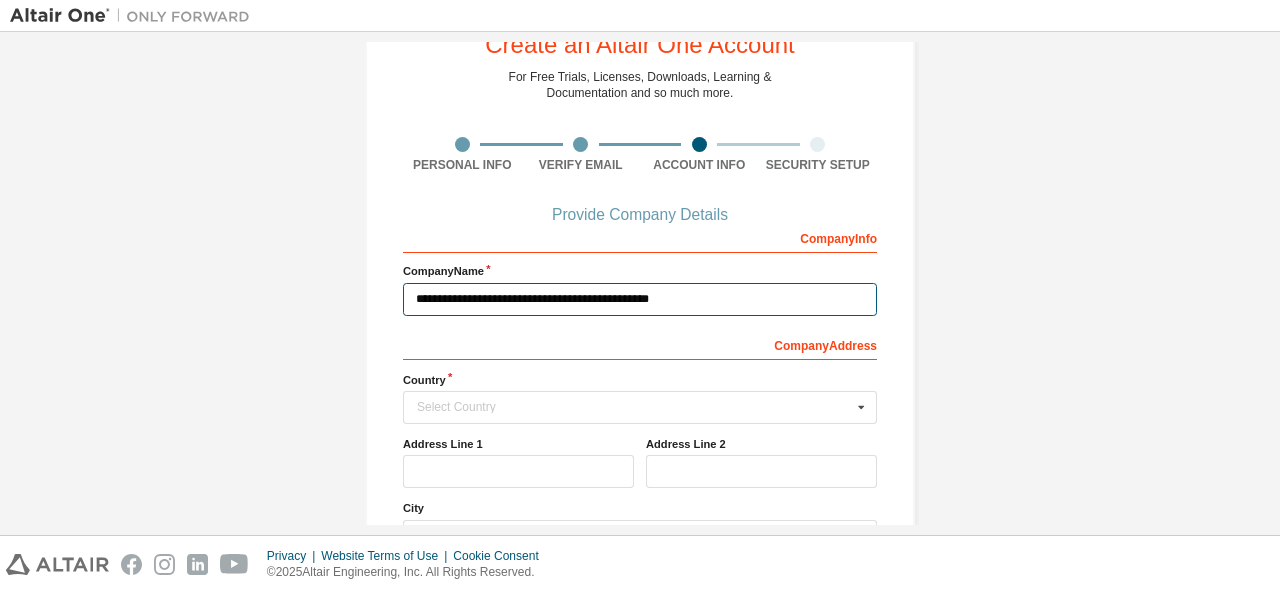 scroll, scrollTop: 76, scrollLeft: 0, axis: vertical 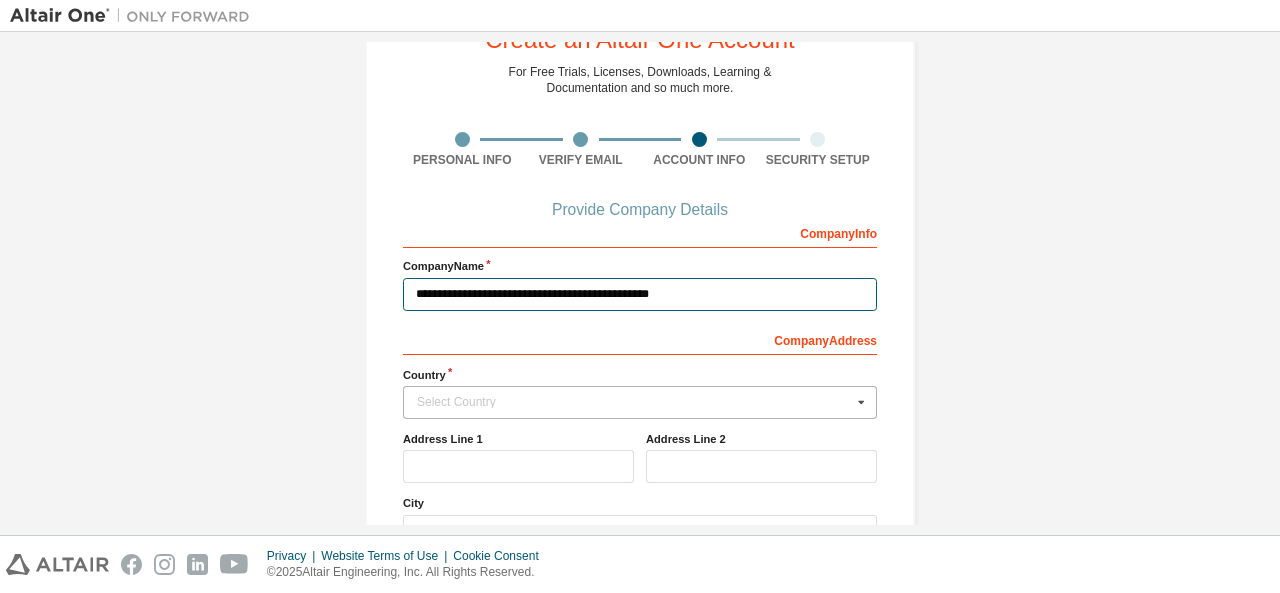type on "**********" 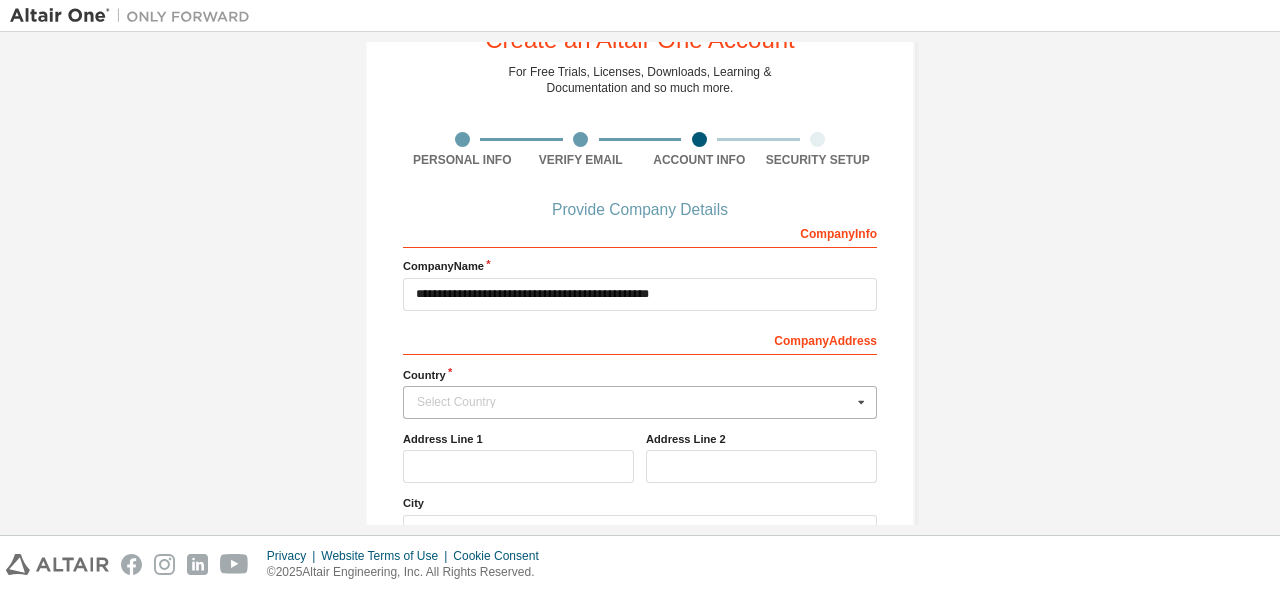 click on "Select Country" at bounding box center (634, 402) 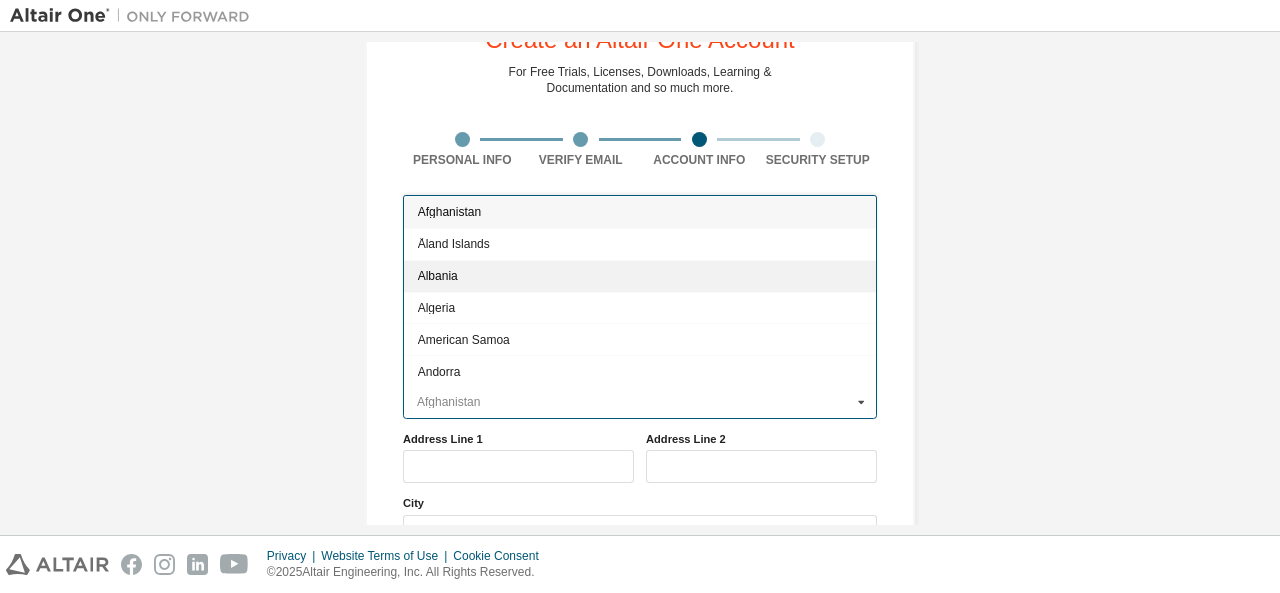 scroll, scrollTop: 0, scrollLeft: 0, axis: both 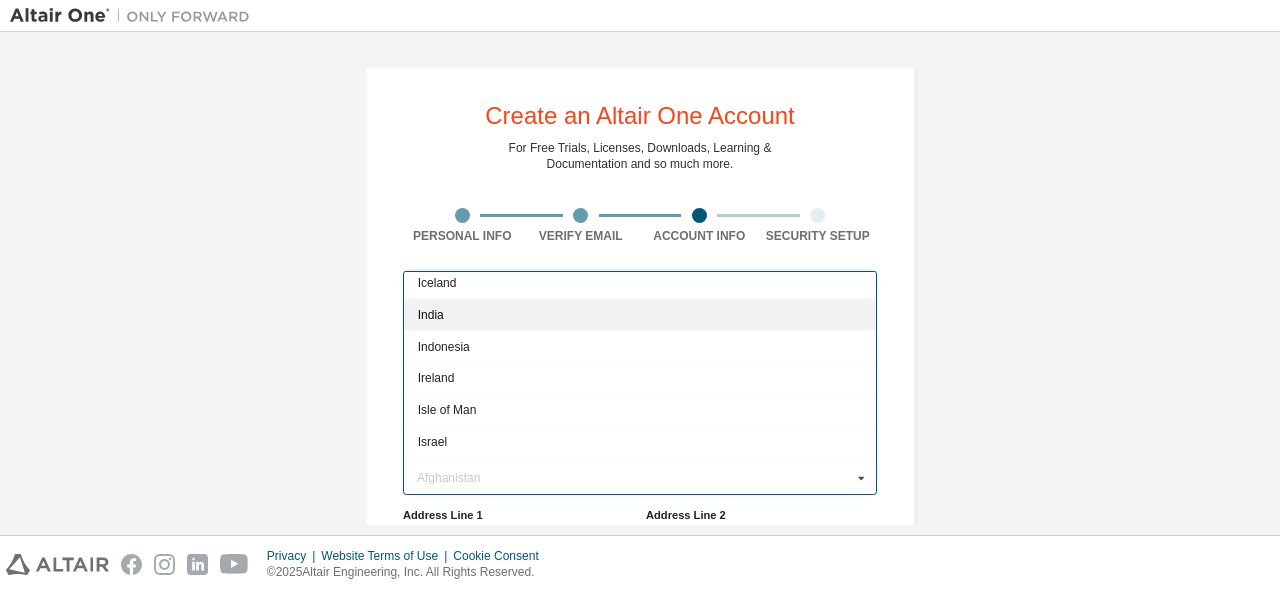 click on "India" at bounding box center (640, 314) 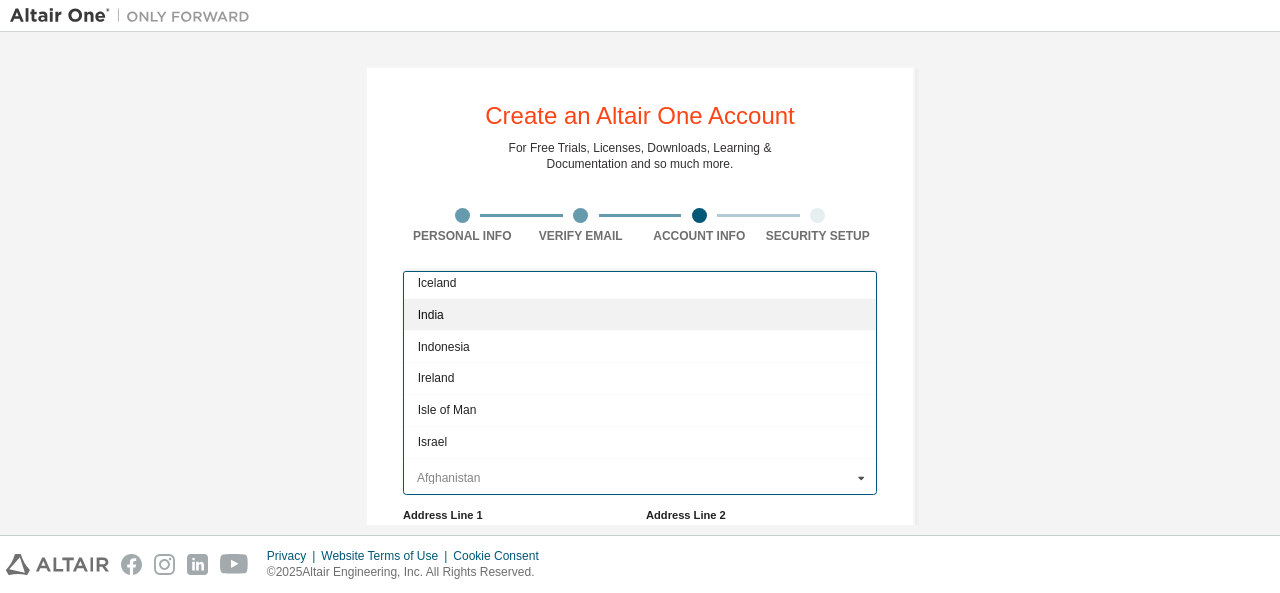 type on "***" 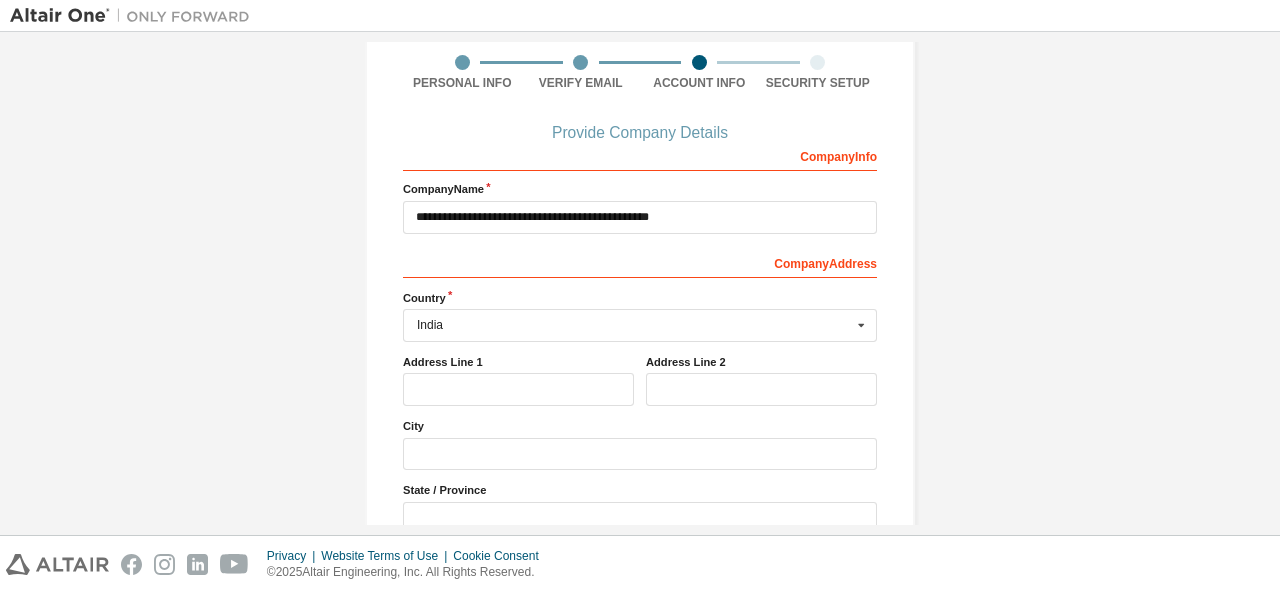 scroll, scrollTop: 154, scrollLeft: 0, axis: vertical 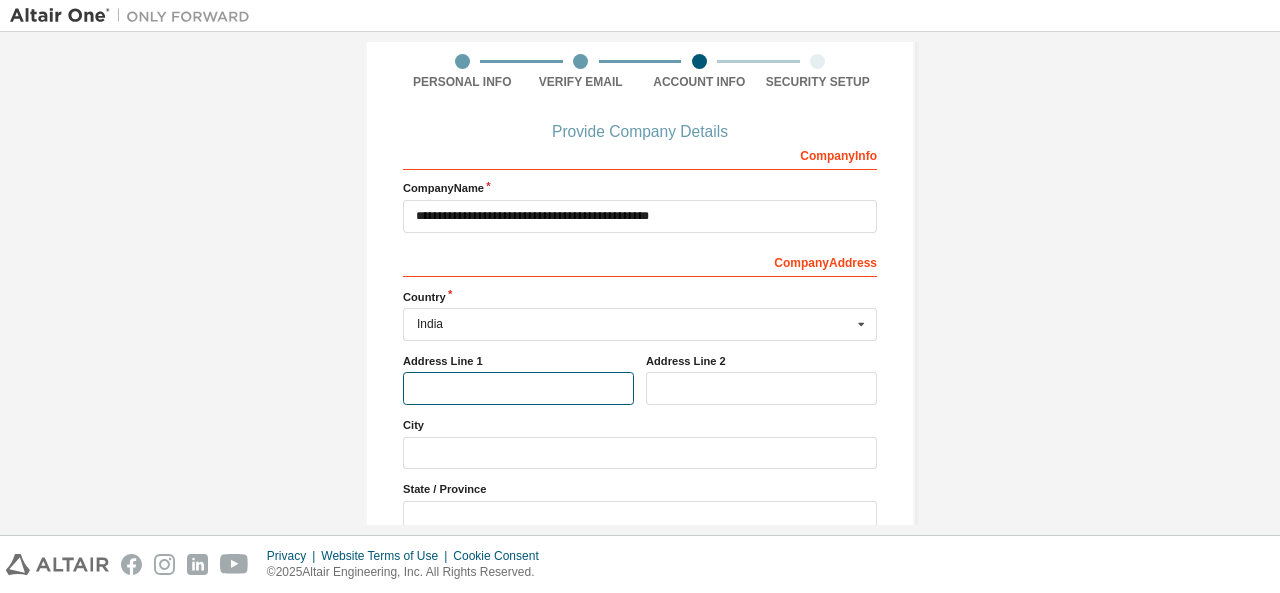 click at bounding box center (518, 388) 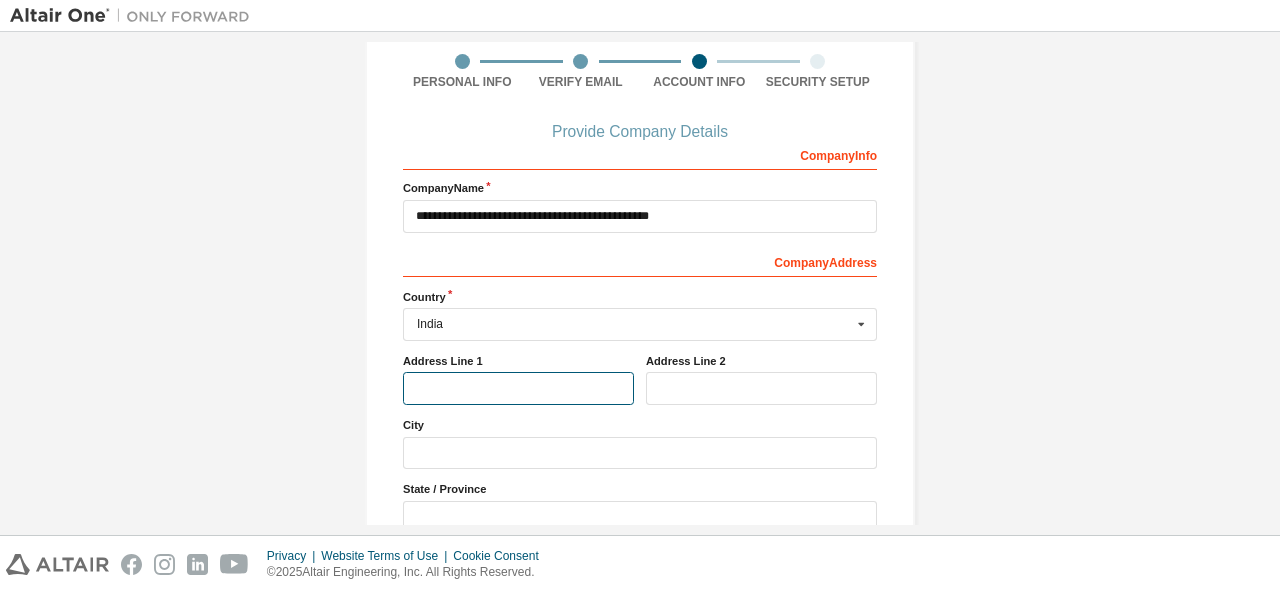type on "**********" 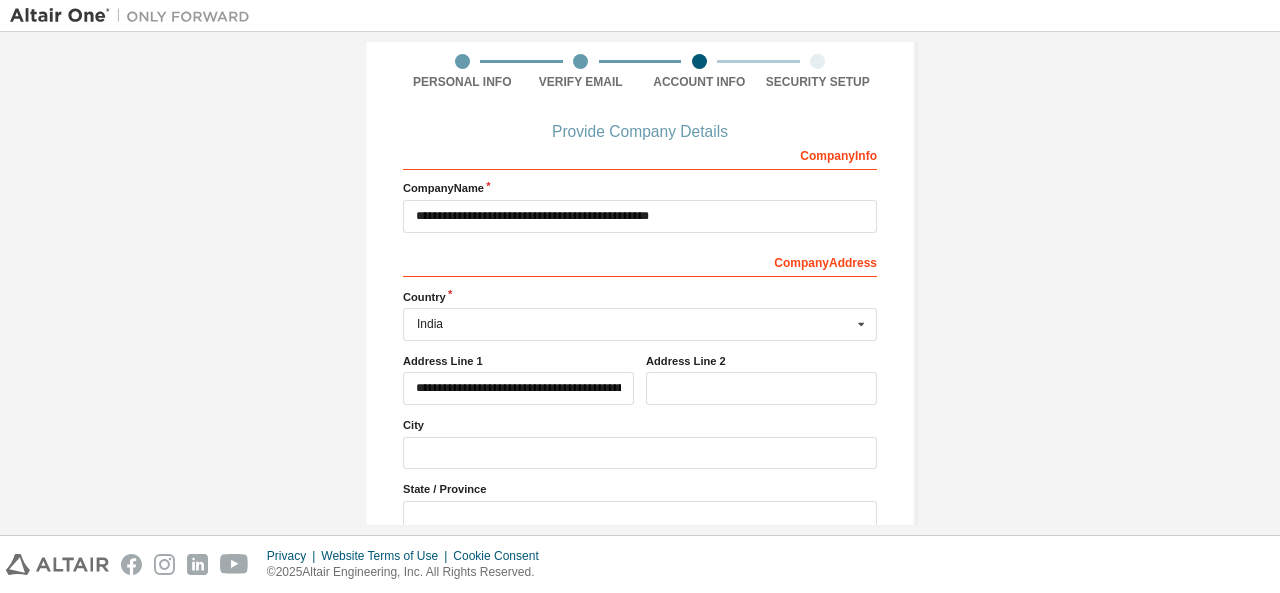 type on "***" 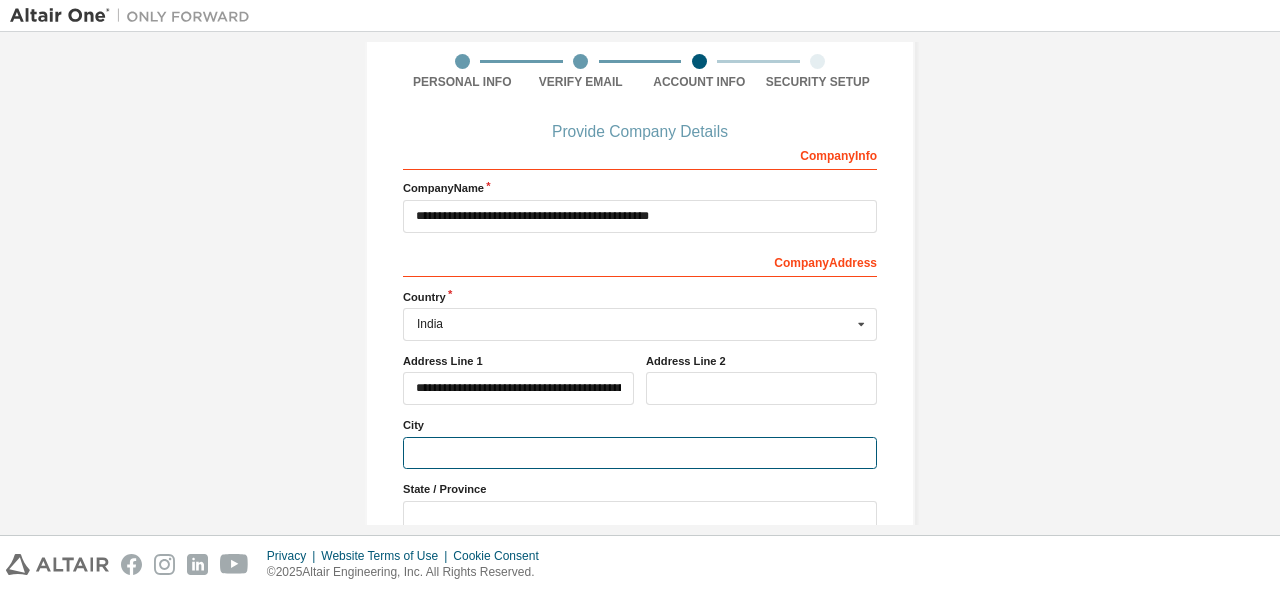 type on "*******" 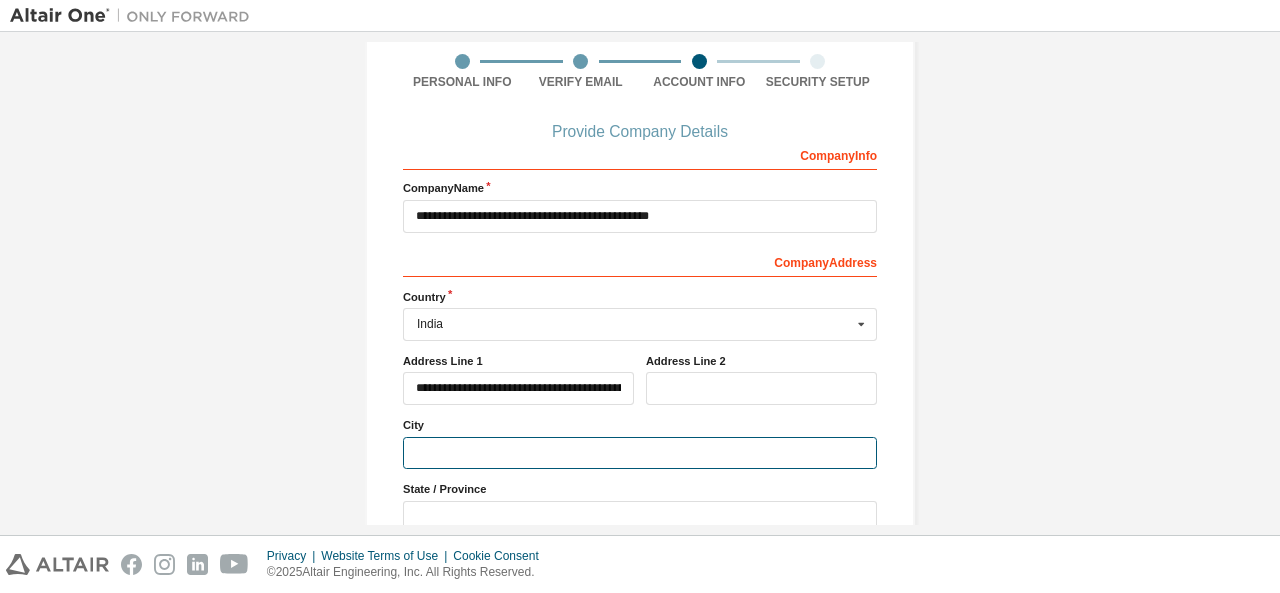 type on "**********" 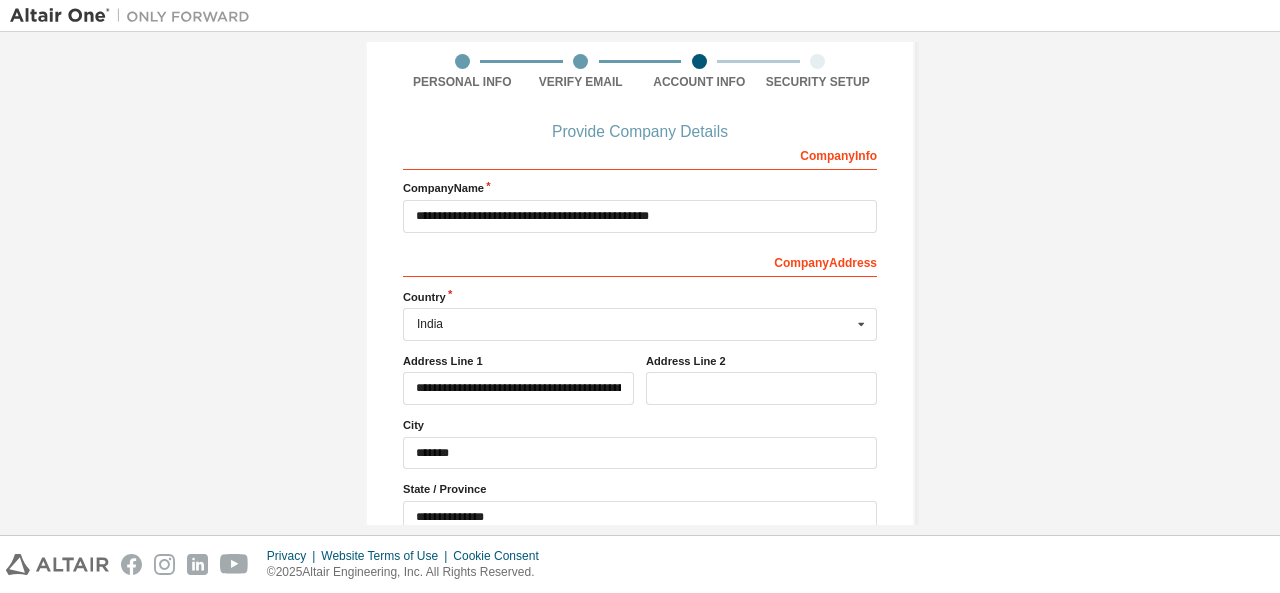 type on "******" 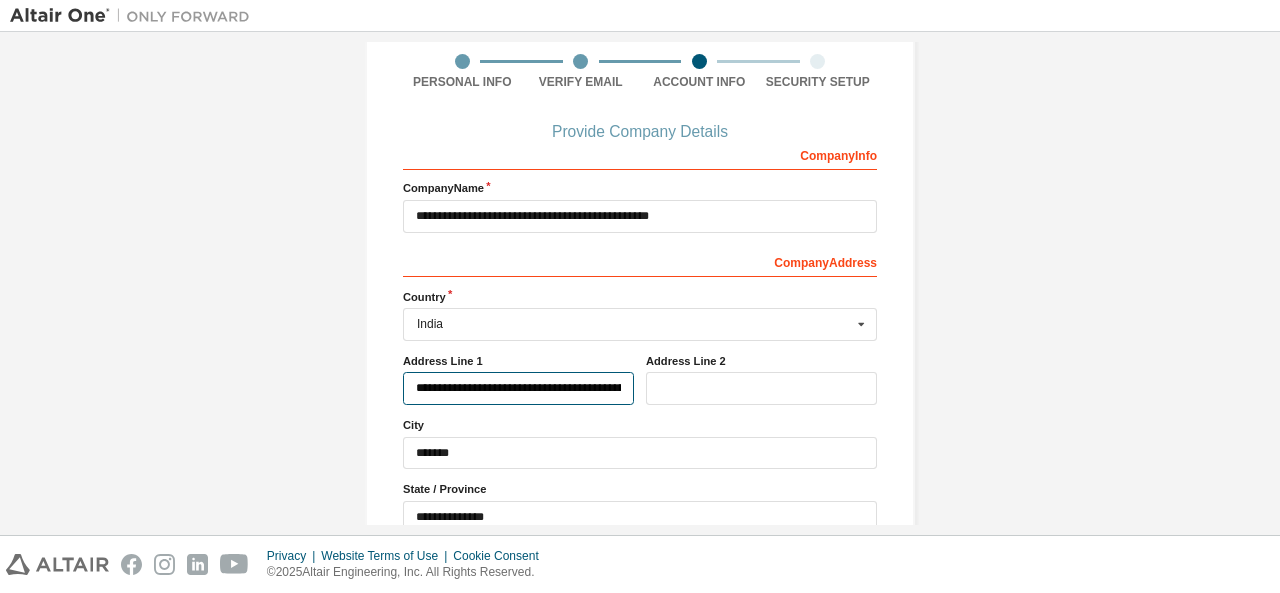 type on "***" 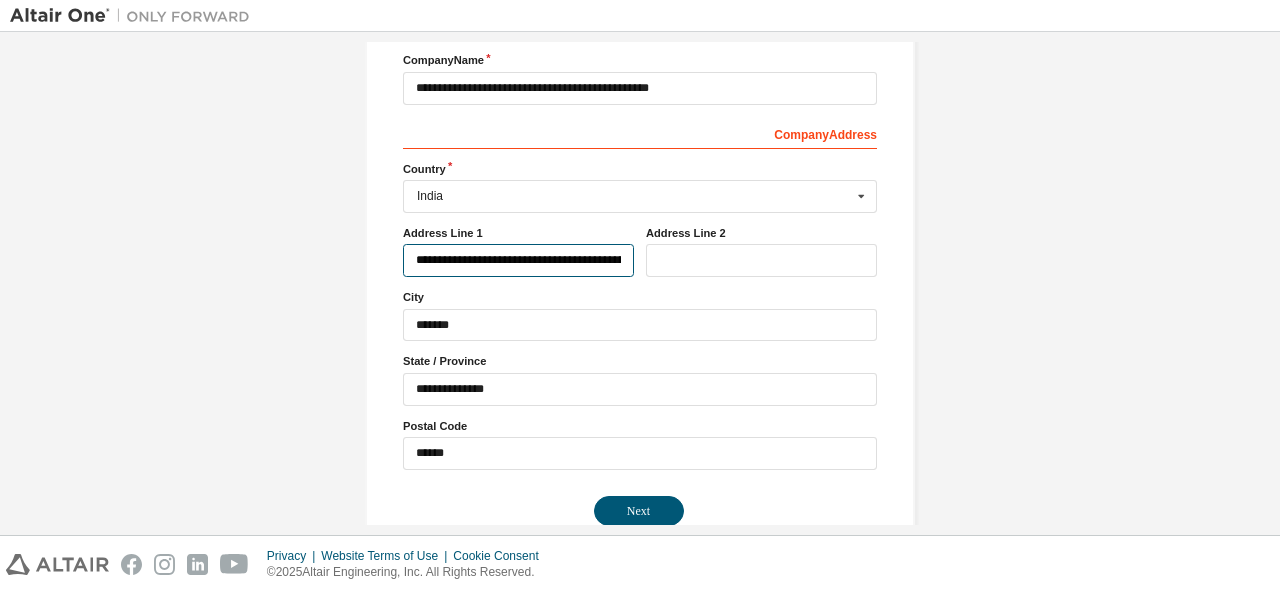 scroll, scrollTop: 315, scrollLeft: 0, axis: vertical 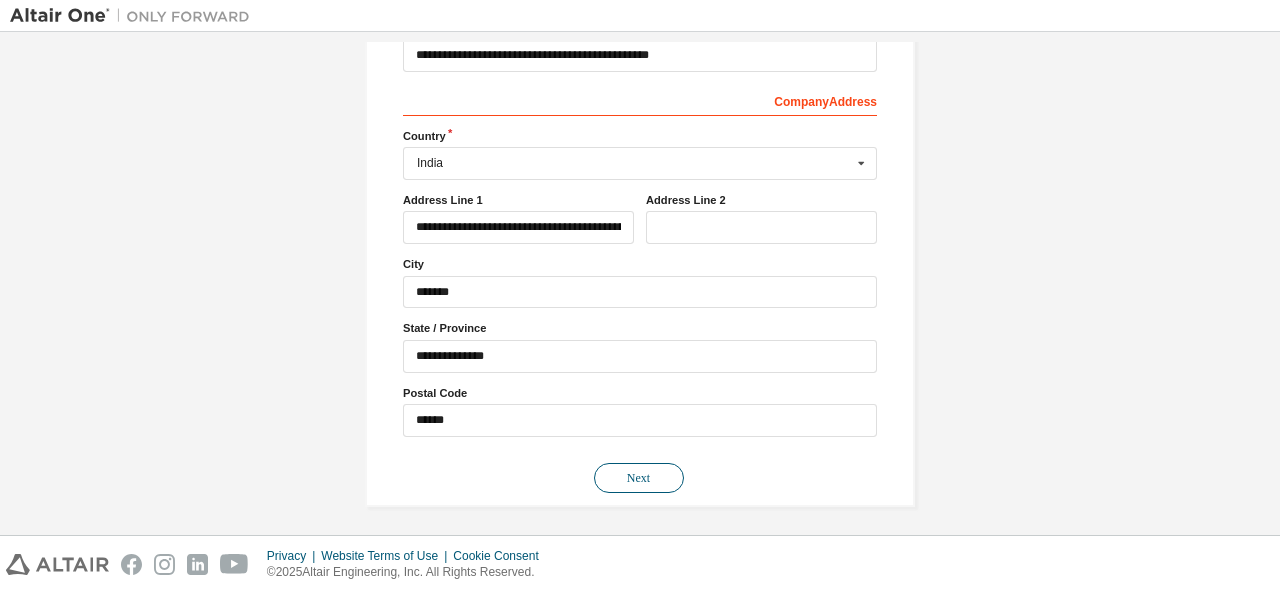 click on "Next" at bounding box center [639, 478] 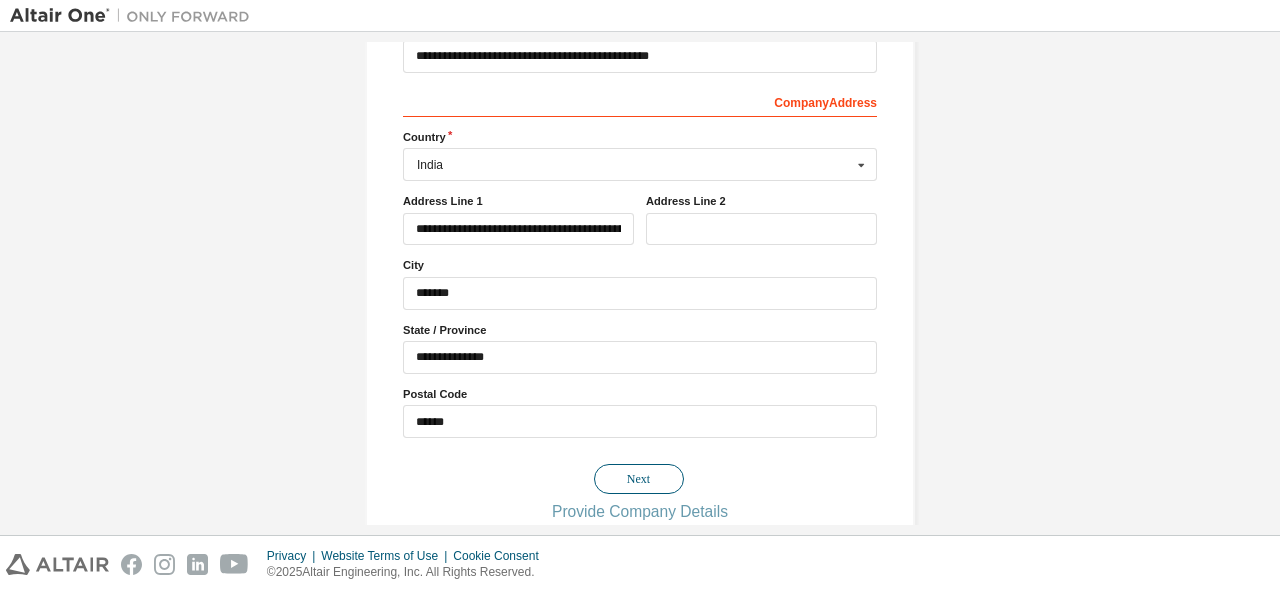 scroll, scrollTop: 315, scrollLeft: 0, axis: vertical 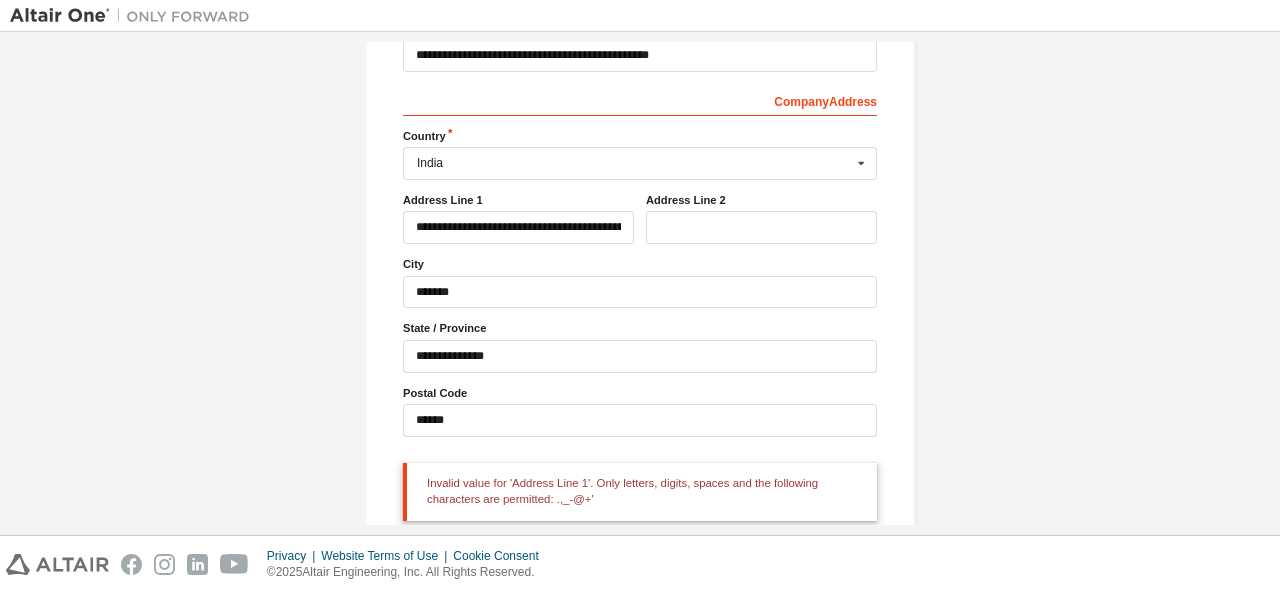 click on "City" at bounding box center [640, 264] 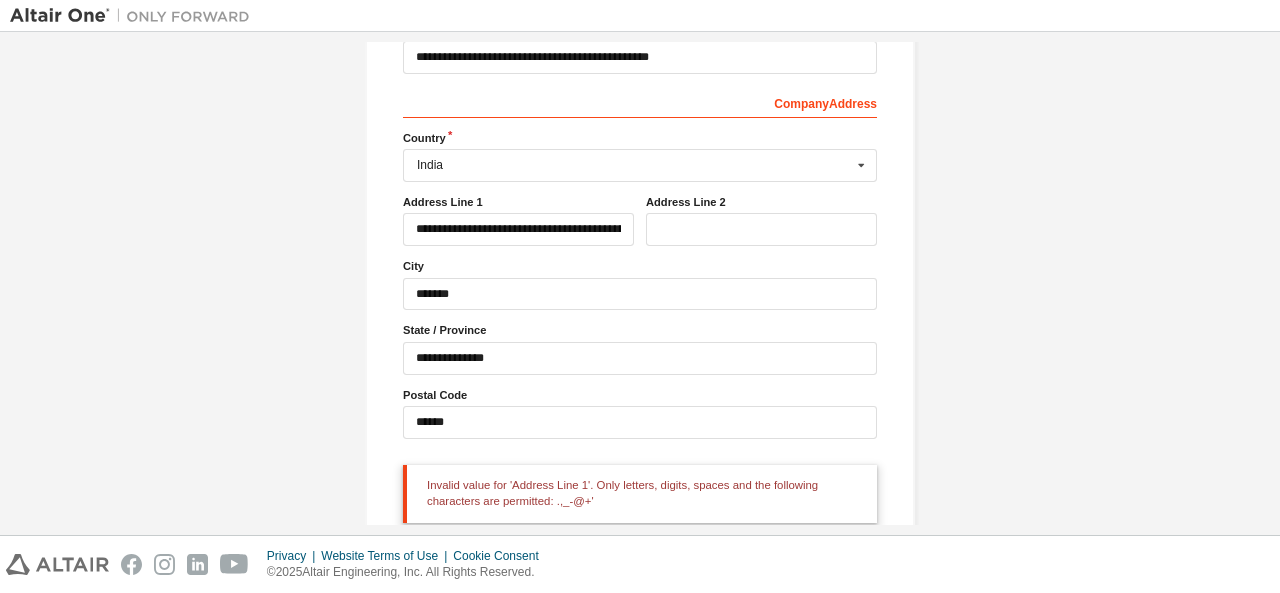 scroll, scrollTop: 342, scrollLeft: 0, axis: vertical 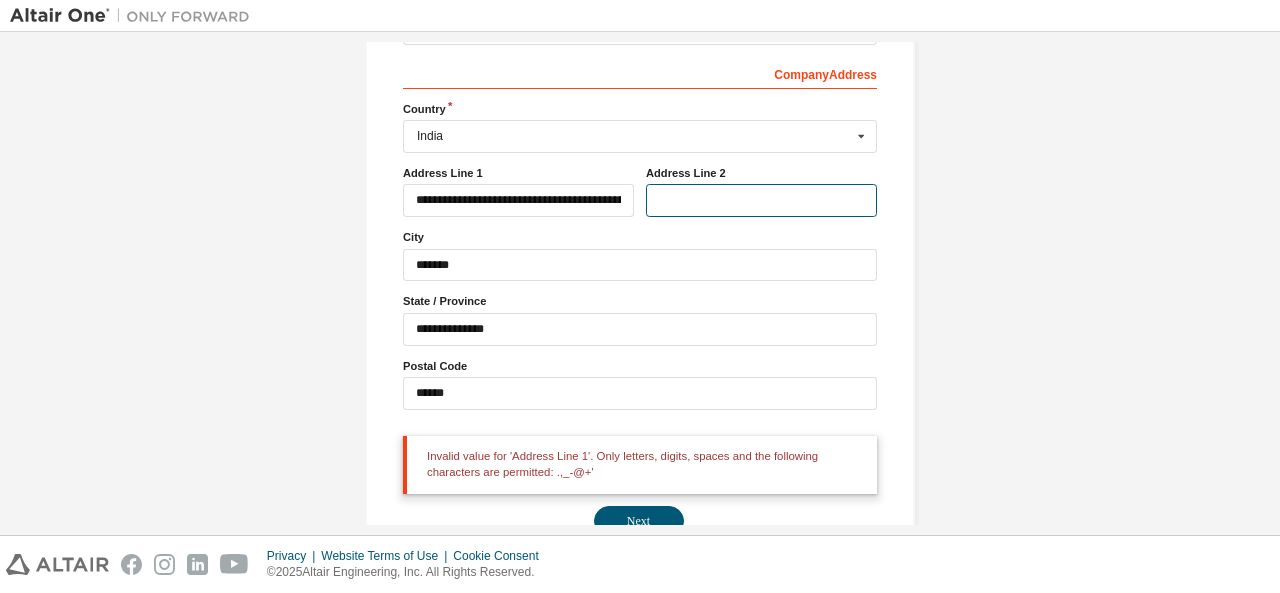 click at bounding box center (761, 200) 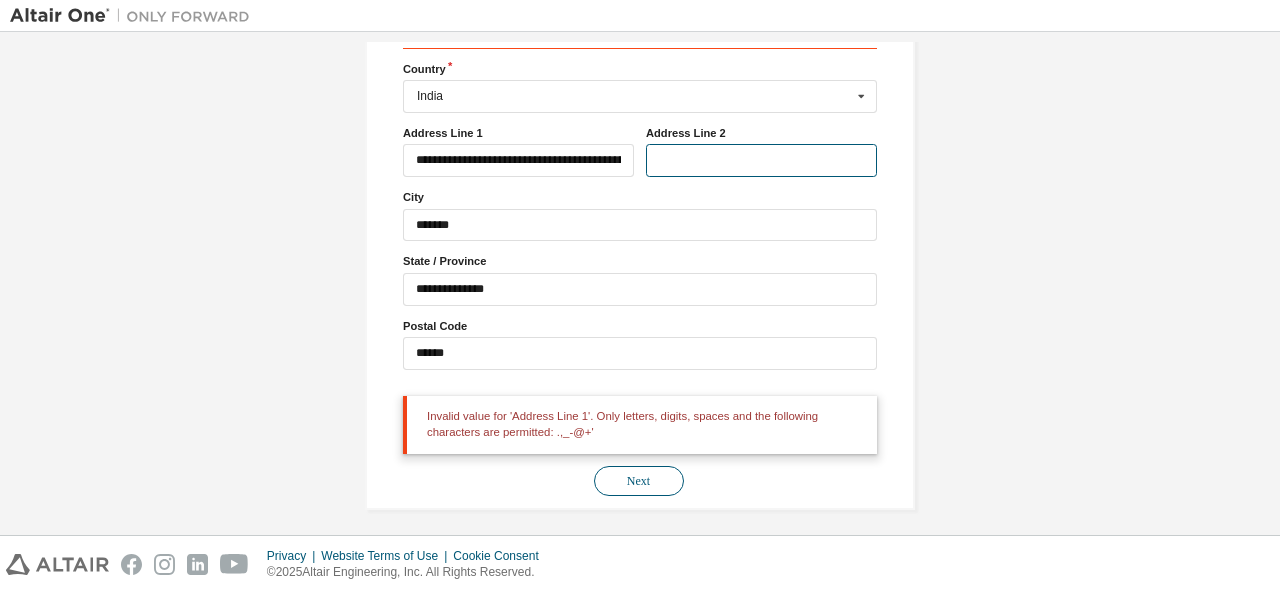 scroll, scrollTop: 384, scrollLeft: 0, axis: vertical 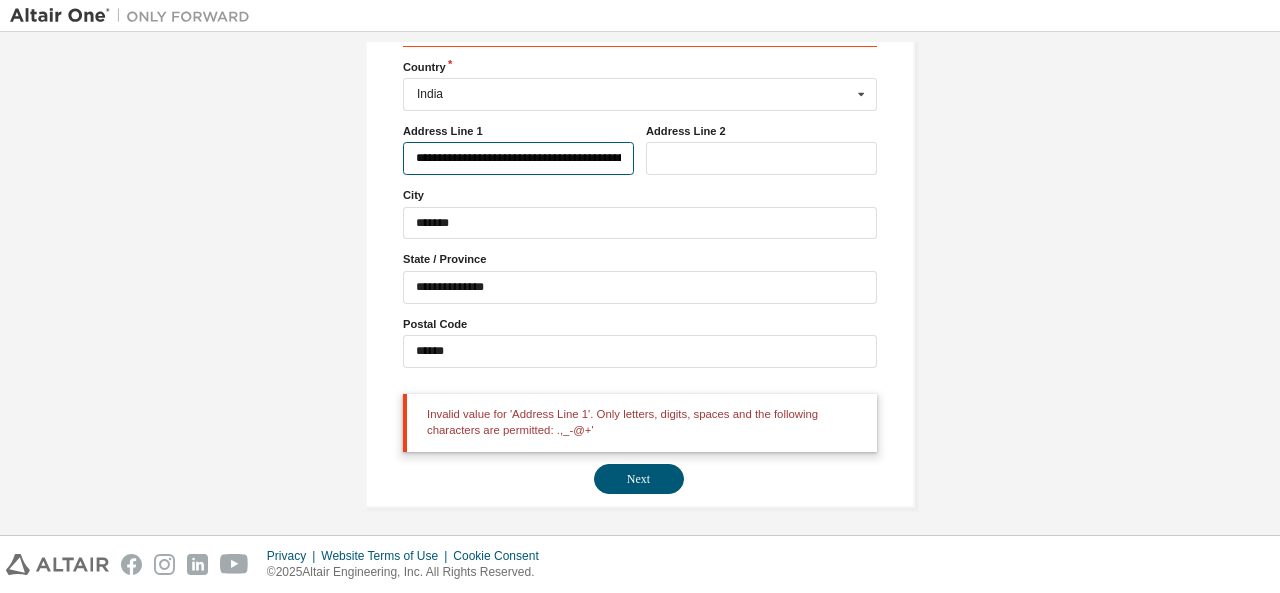 click on "**********" at bounding box center [518, 158] 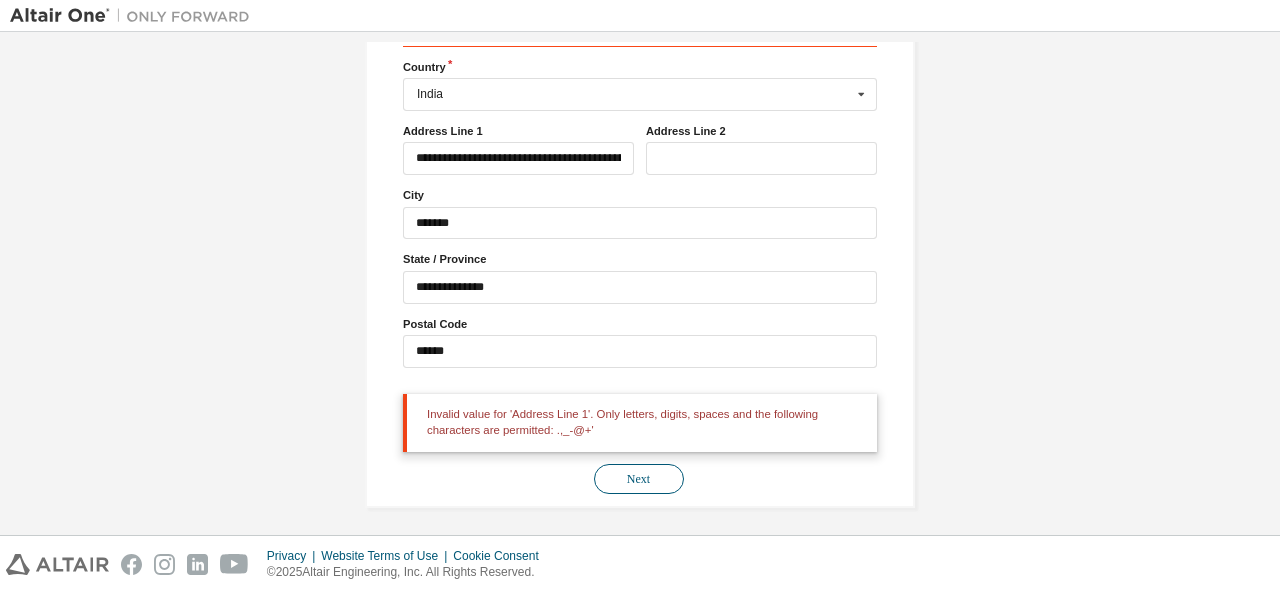 click on "Next" at bounding box center [639, 479] 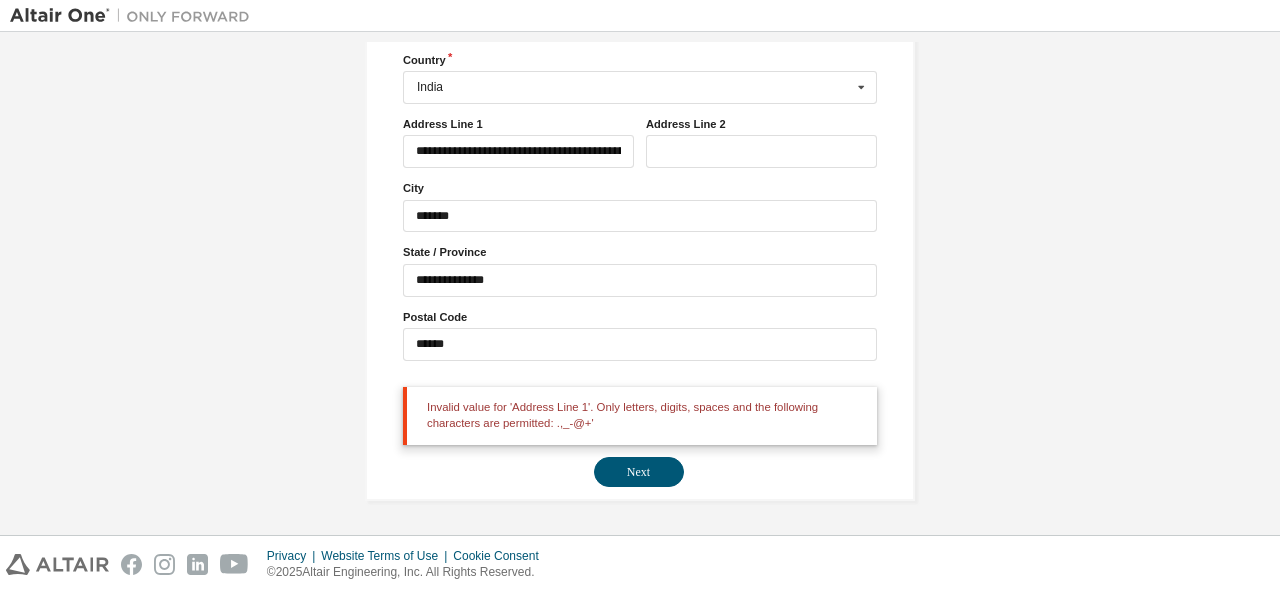 scroll, scrollTop: 384, scrollLeft: 0, axis: vertical 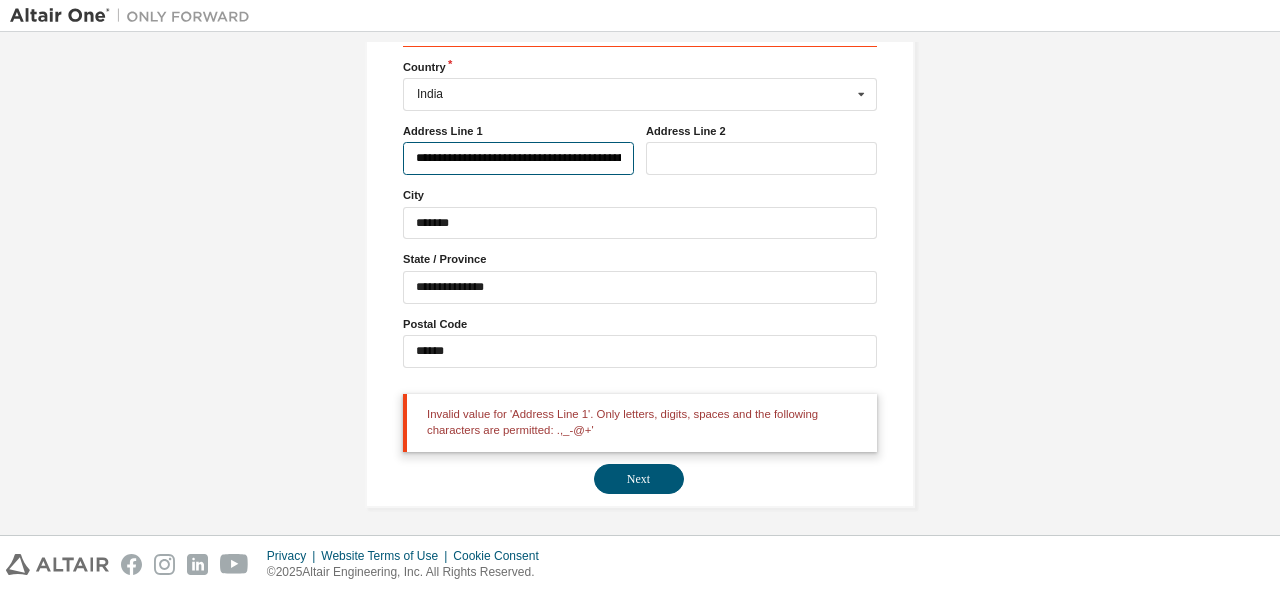 click on "**********" at bounding box center [518, 158] 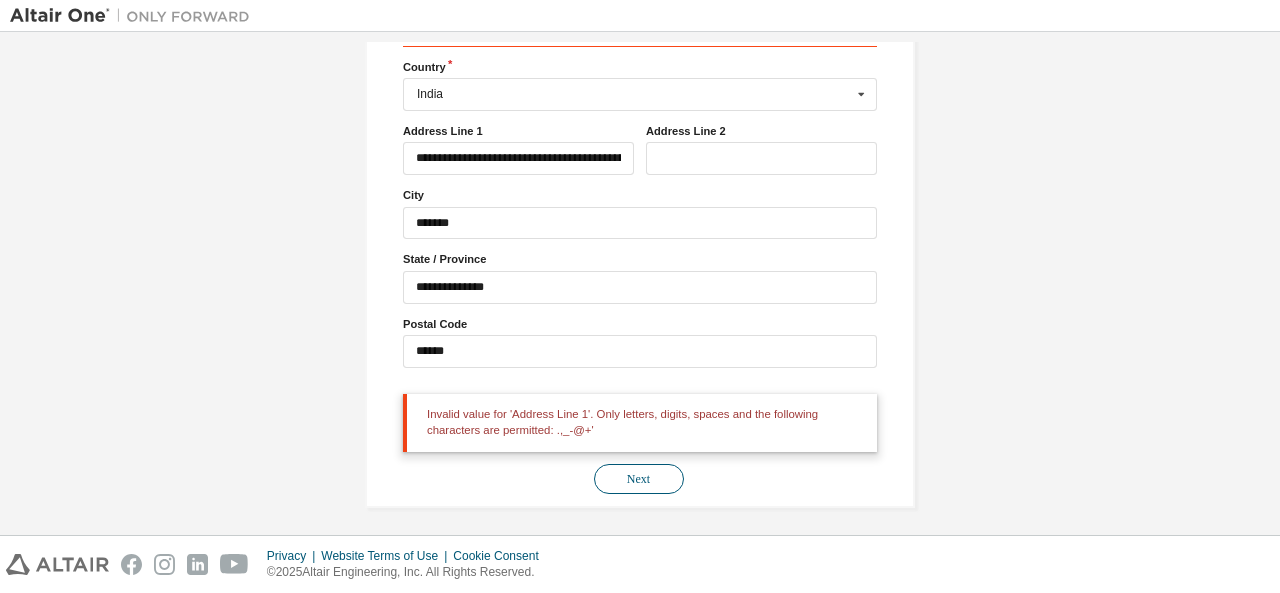 click on "Next" at bounding box center [639, 479] 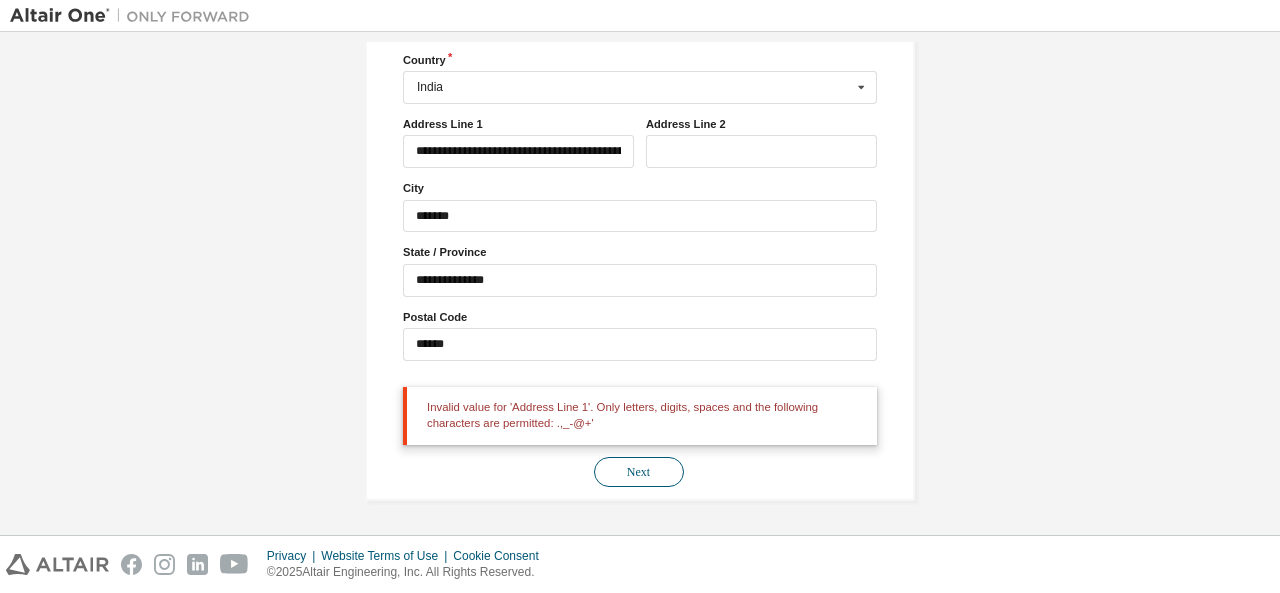 scroll, scrollTop: 384, scrollLeft: 0, axis: vertical 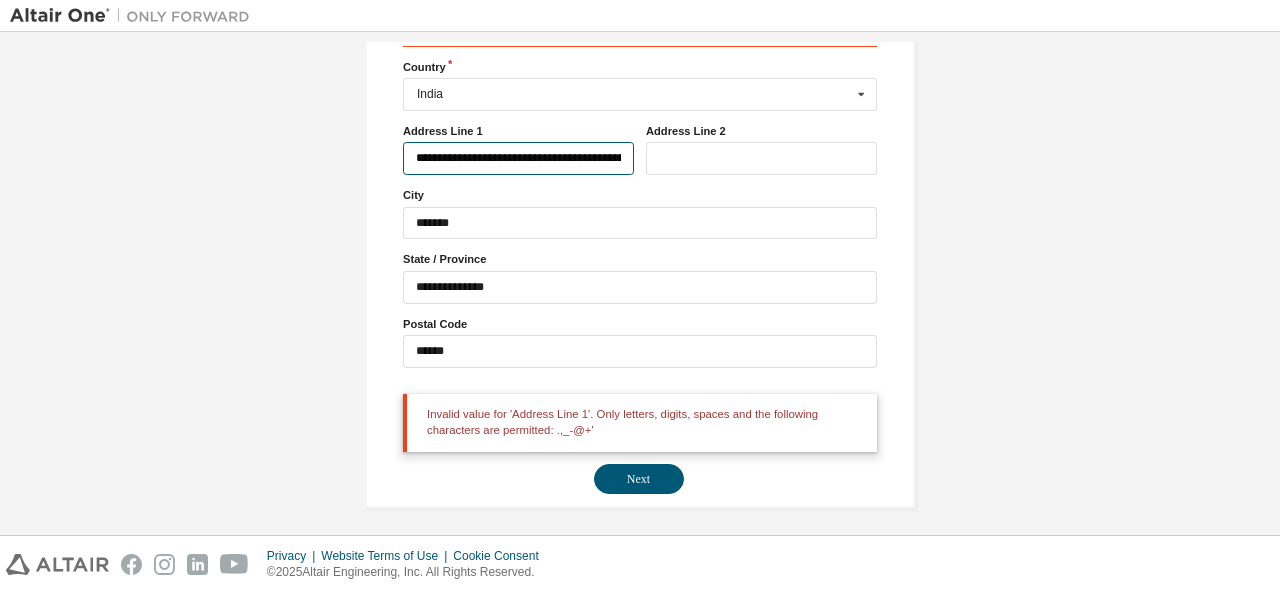 click on "**********" at bounding box center [518, 158] 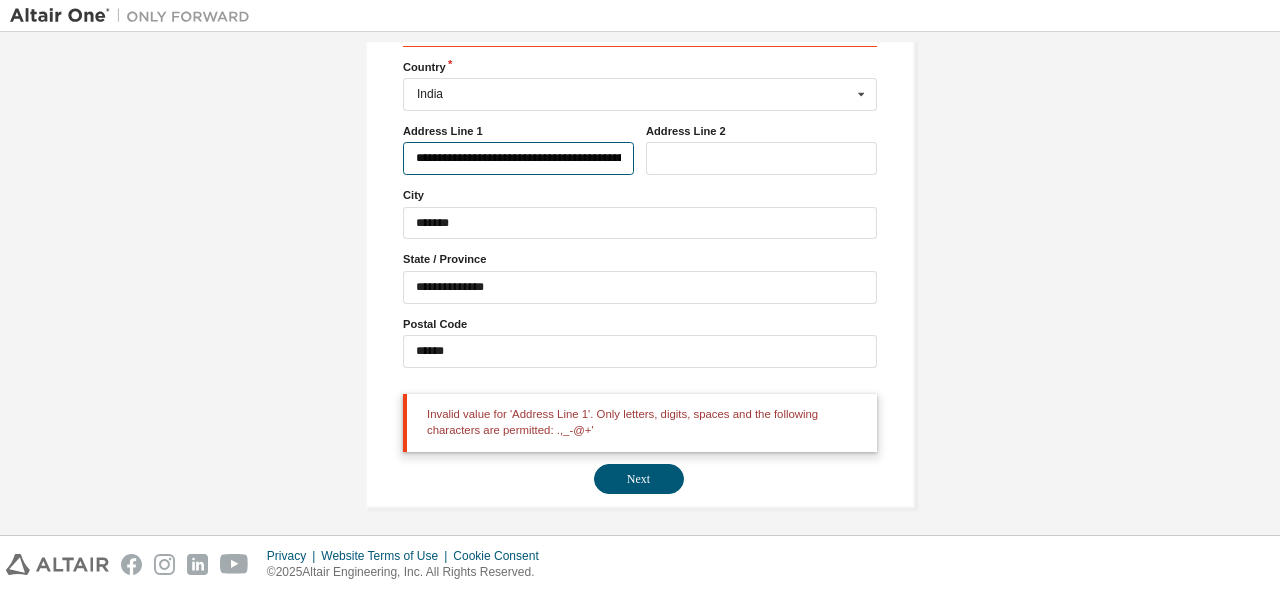 click on "**********" at bounding box center (518, 158) 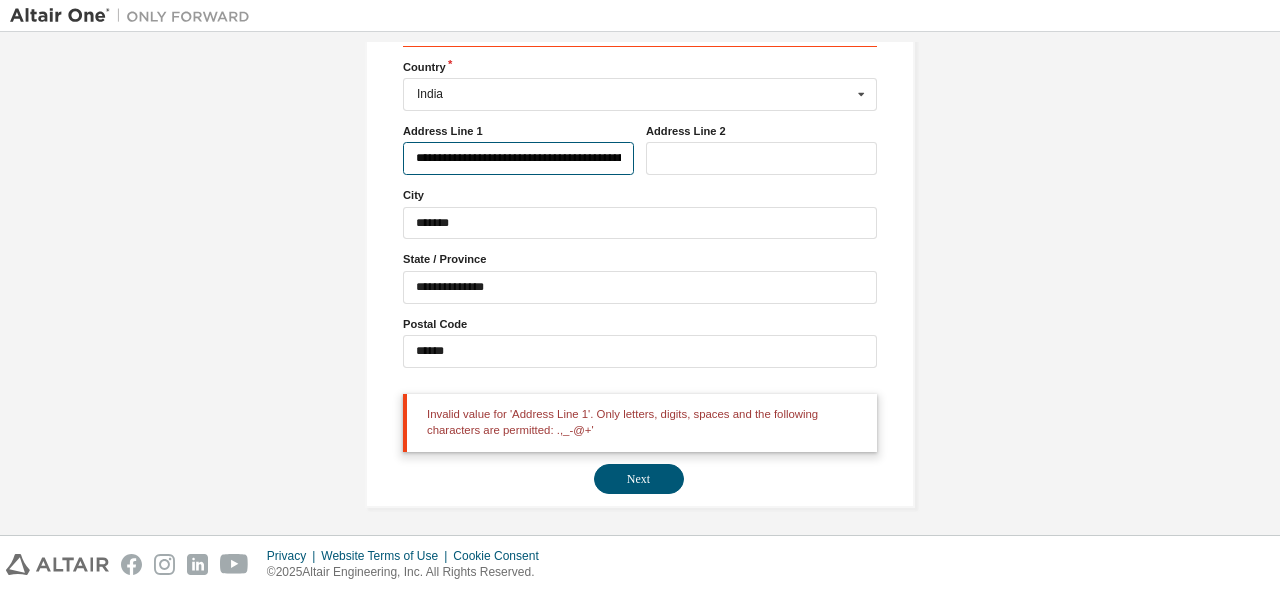 type on "**********" 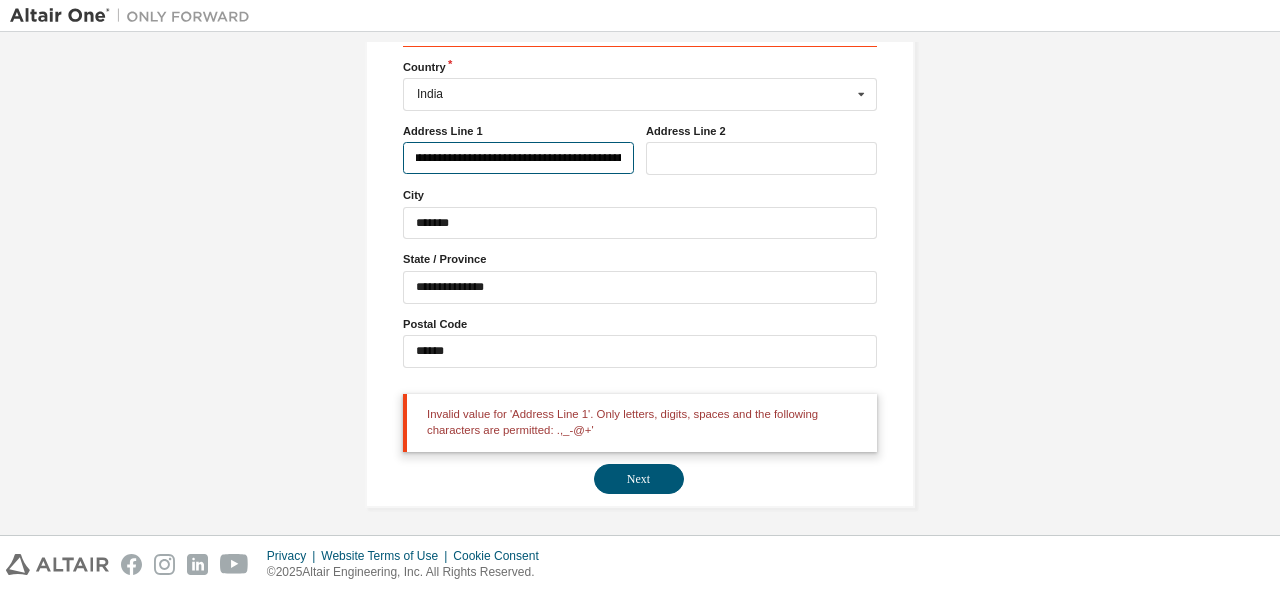 scroll, scrollTop: 0, scrollLeft: 168, axis: horizontal 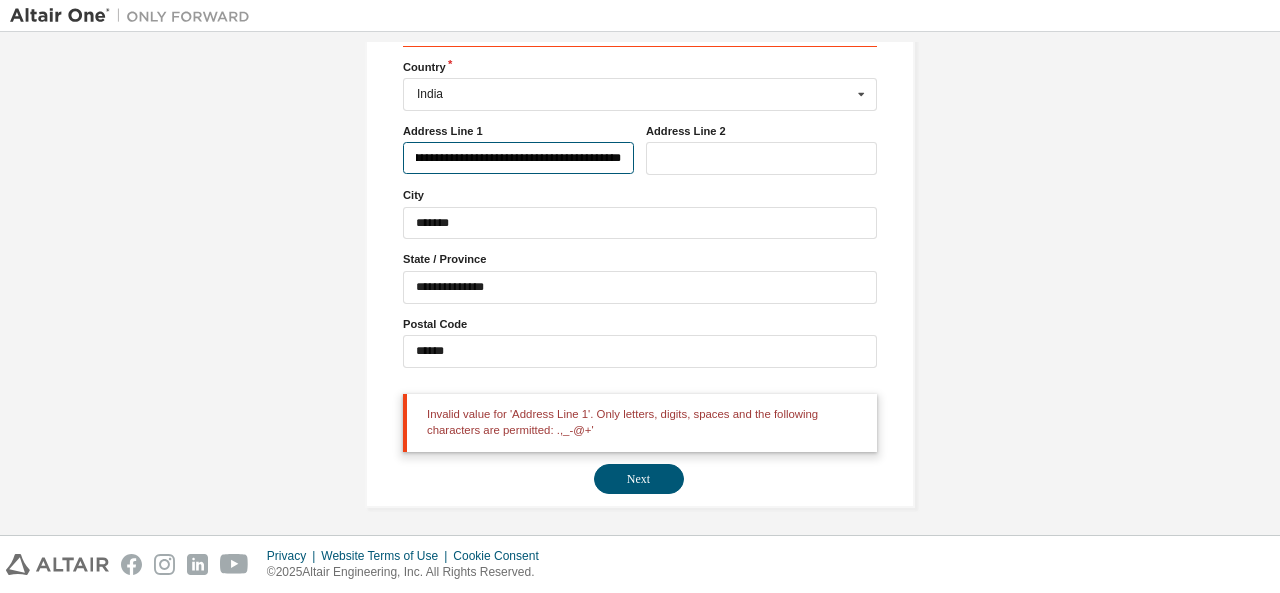 click on "**********" at bounding box center (518, 158) 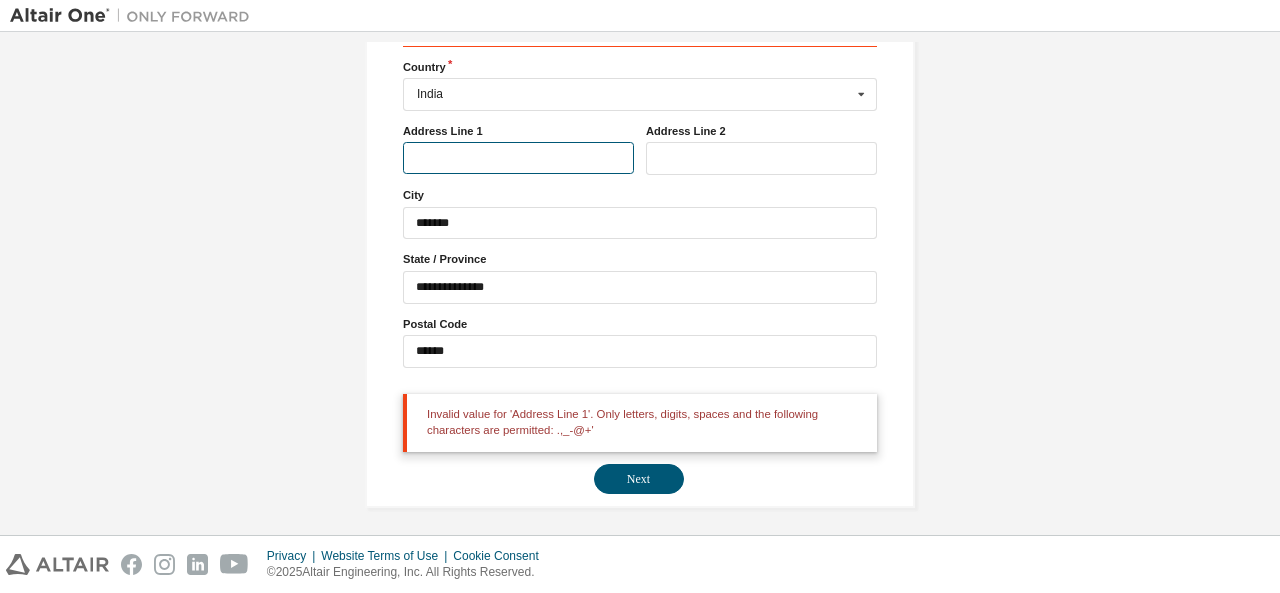 scroll, scrollTop: 0, scrollLeft: 0, axis: both 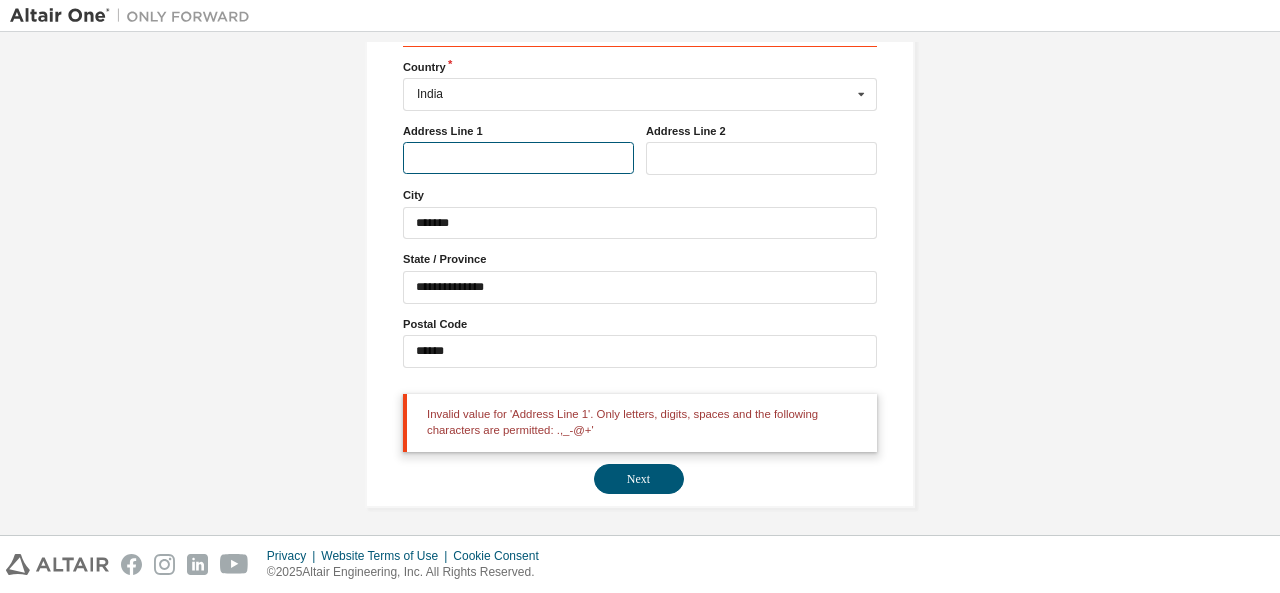 click at bounding box center [518, 158] 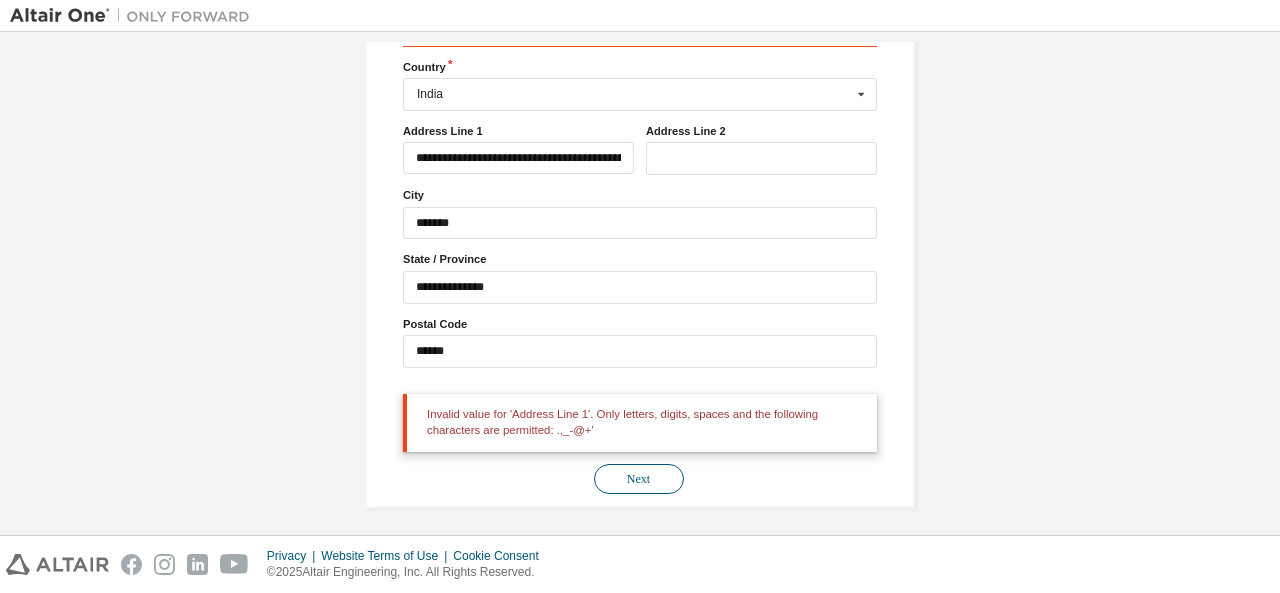 click on "Next" at bounding box center (639, 479) 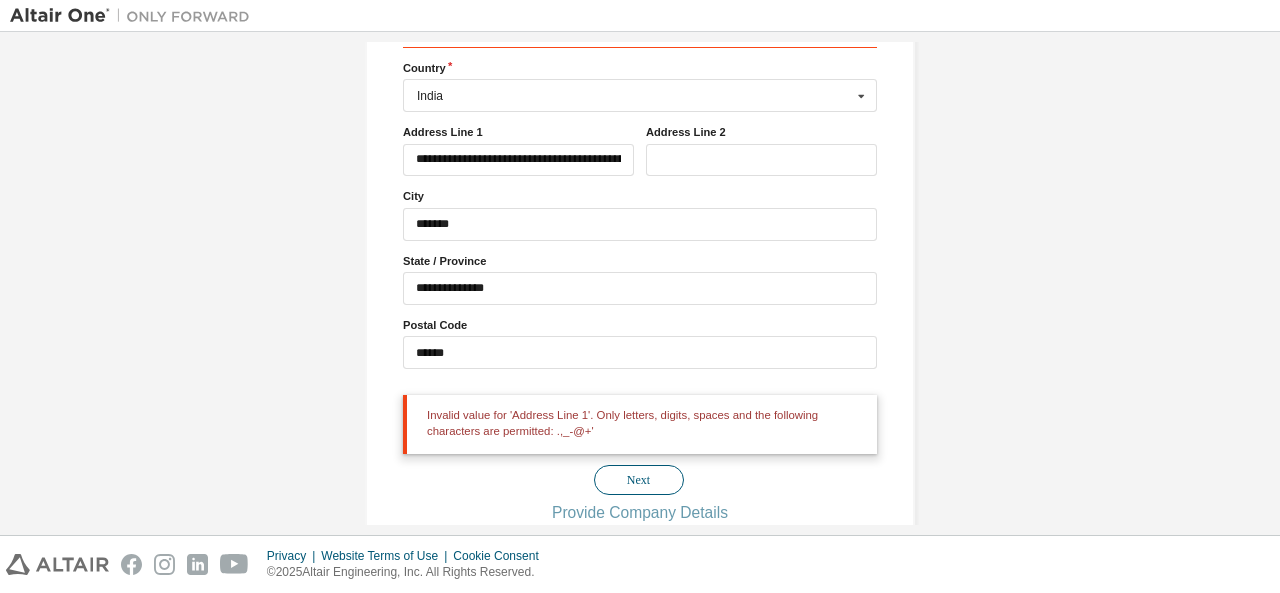 scroll, scrollTop: 384, scrollLeft: 0, axis: vertical 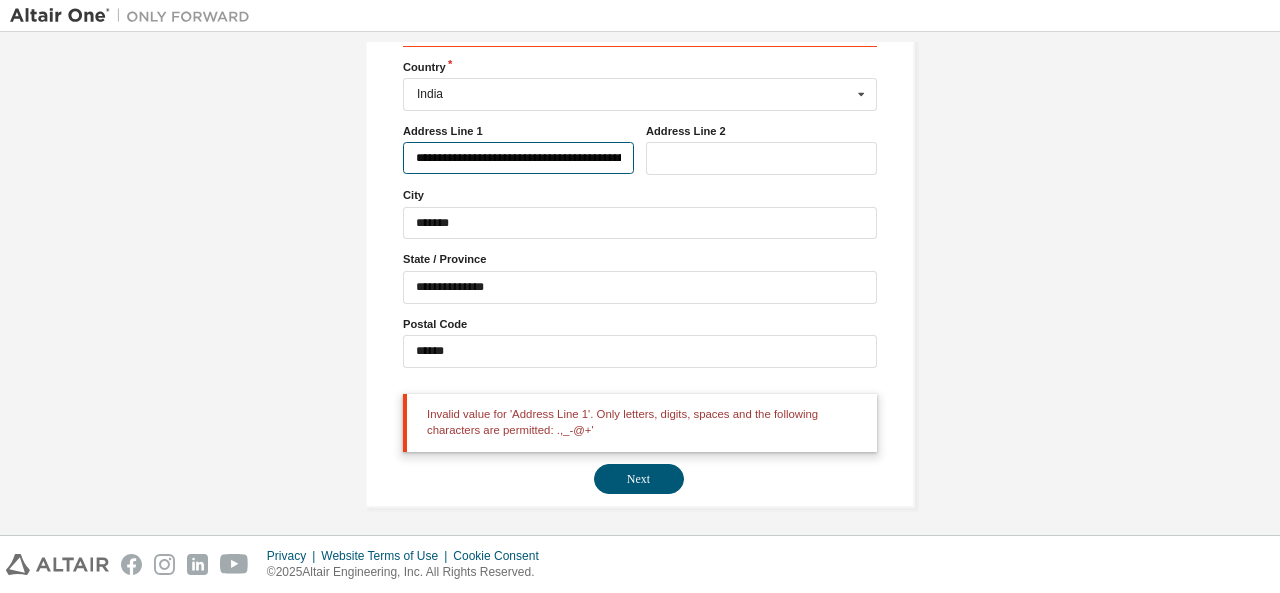 click on "**********" at bounding box center [518, 158] 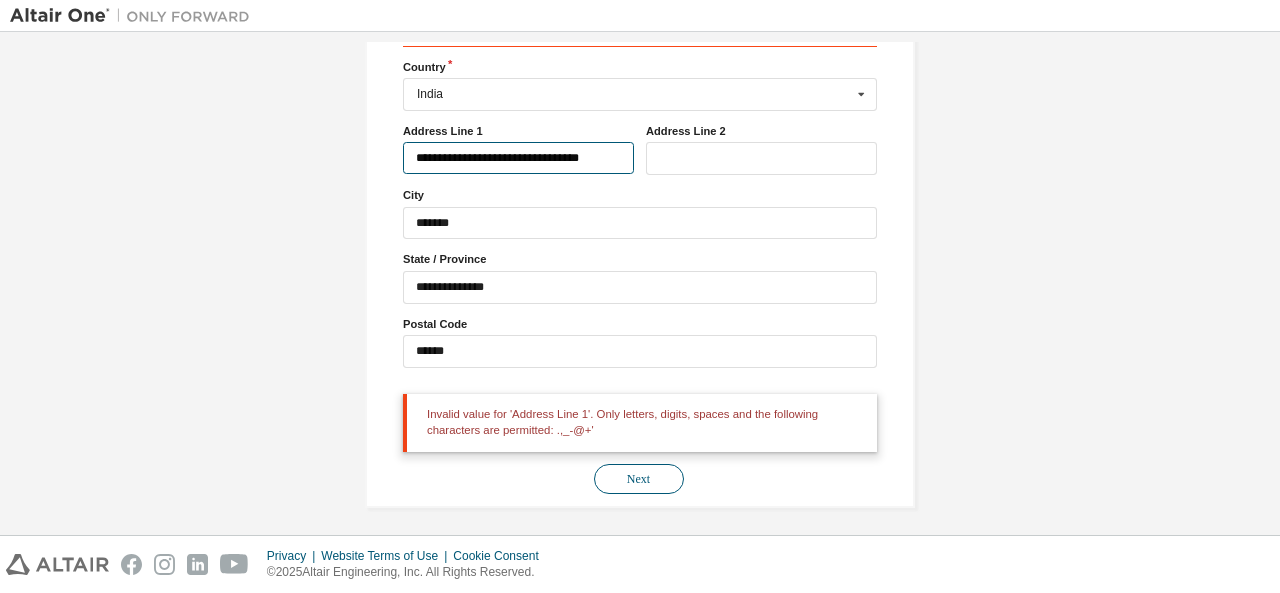 type on "**********" 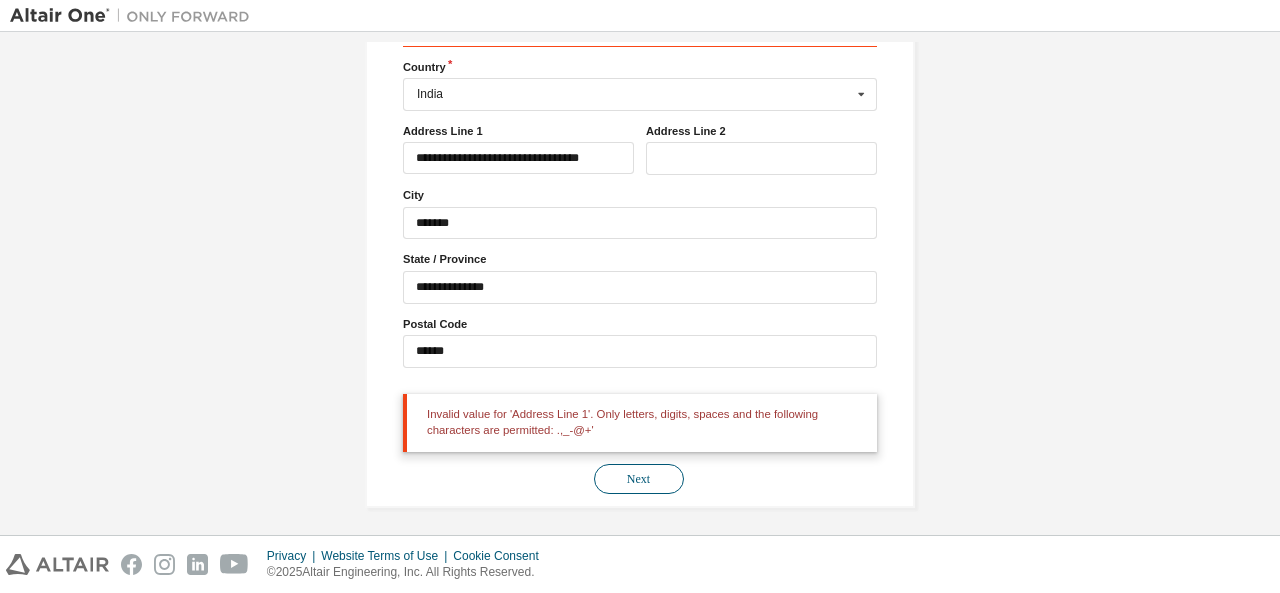 click on "Next" at bounding box center [639, 479] 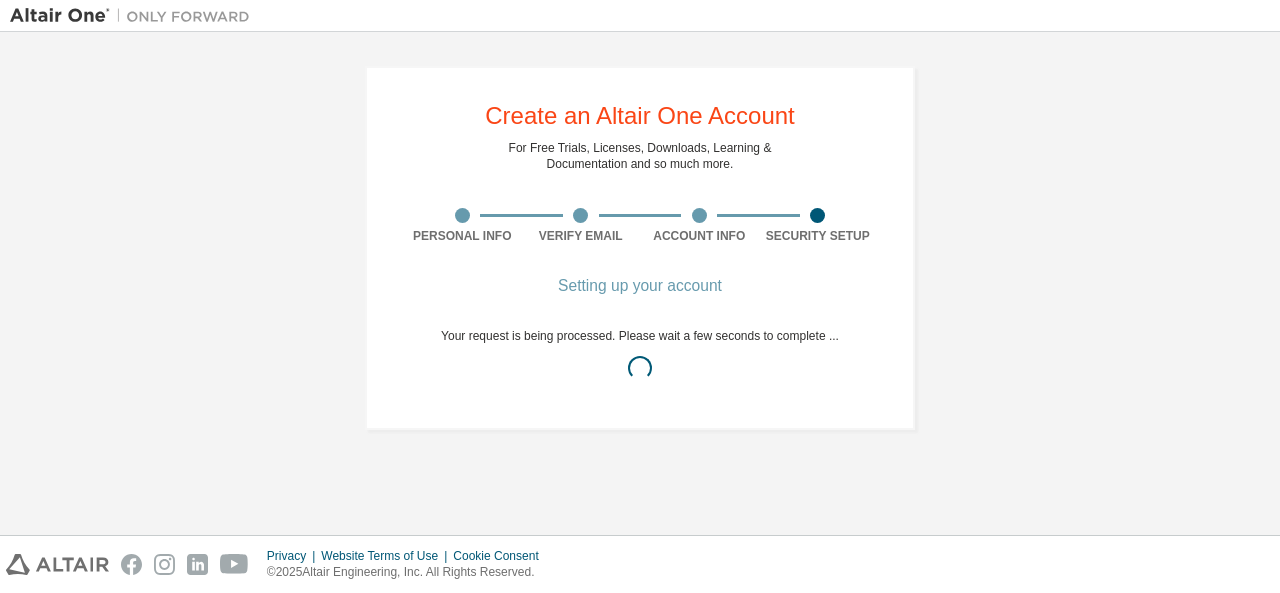 scroll, scrollTop: 0, scrollLeft: 0, axis: both 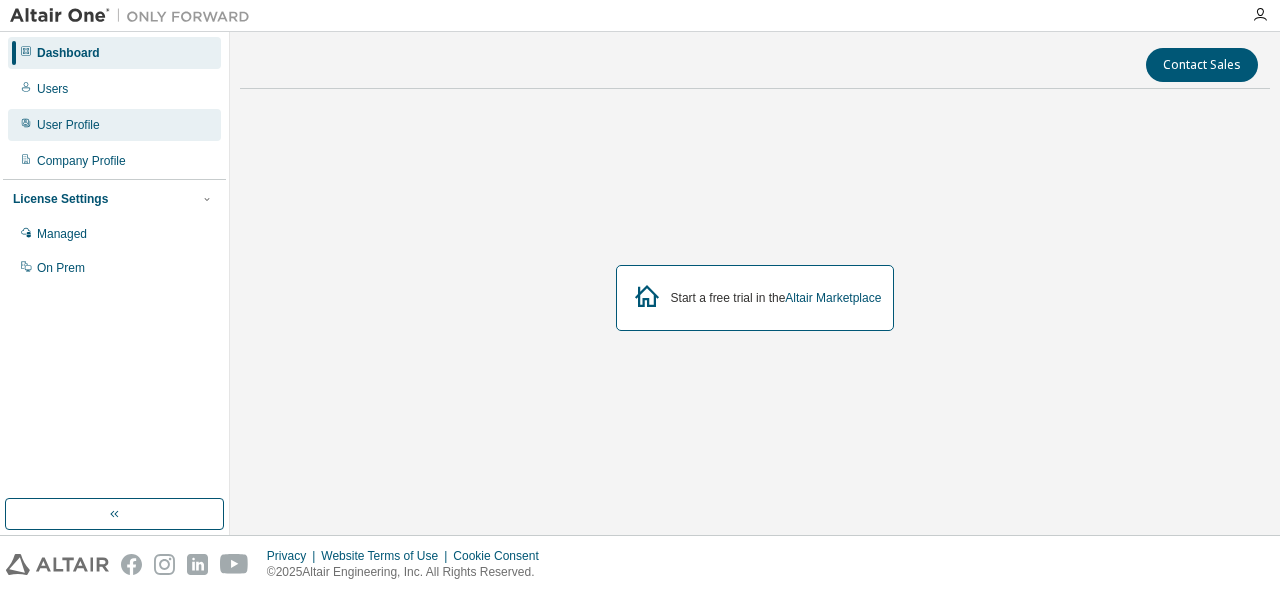 click on "User Profile" at bounding box center [114, 125] 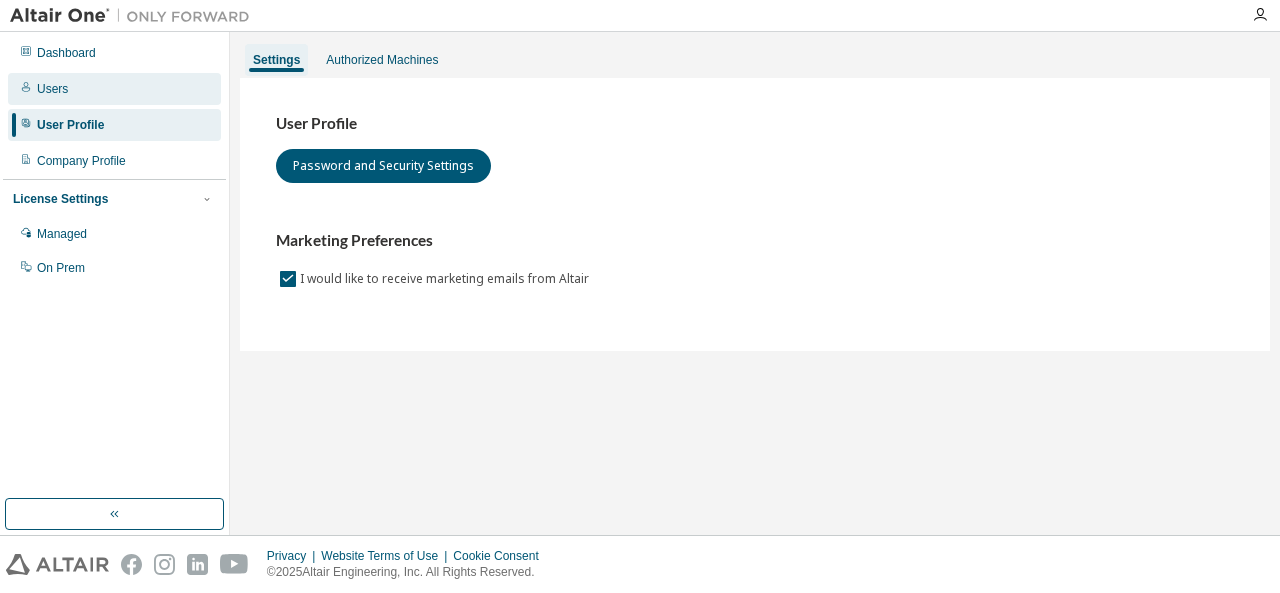 click on "Users" at bounding box center [52, 89] 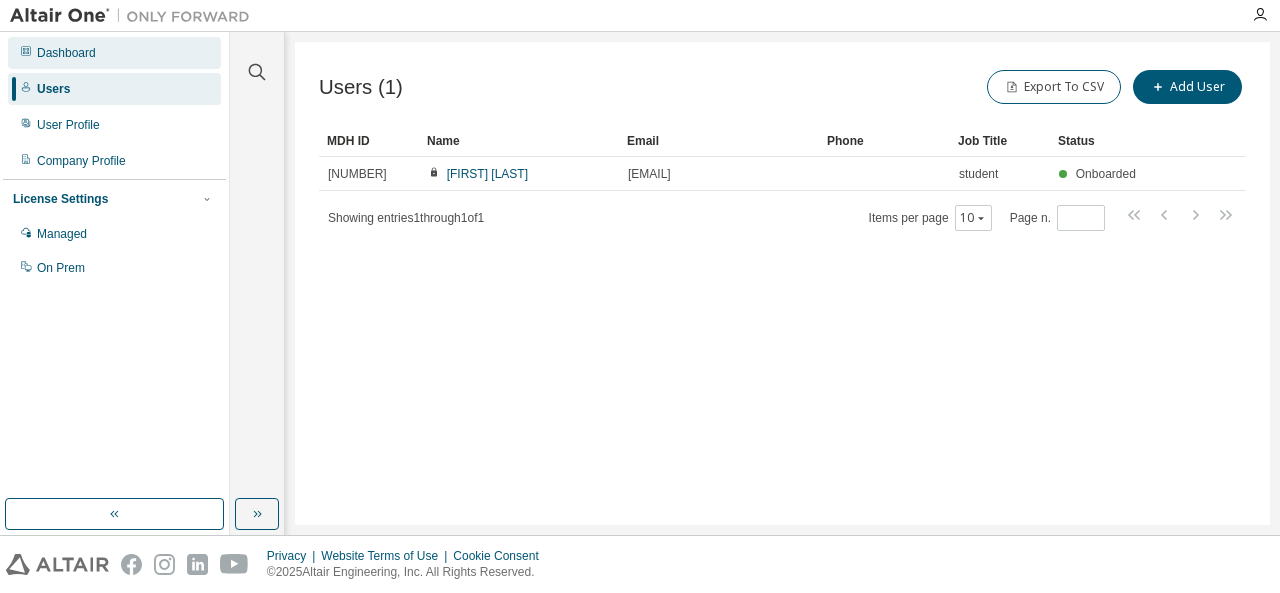 click on "Dashboard" at bounding box center (114, 53) 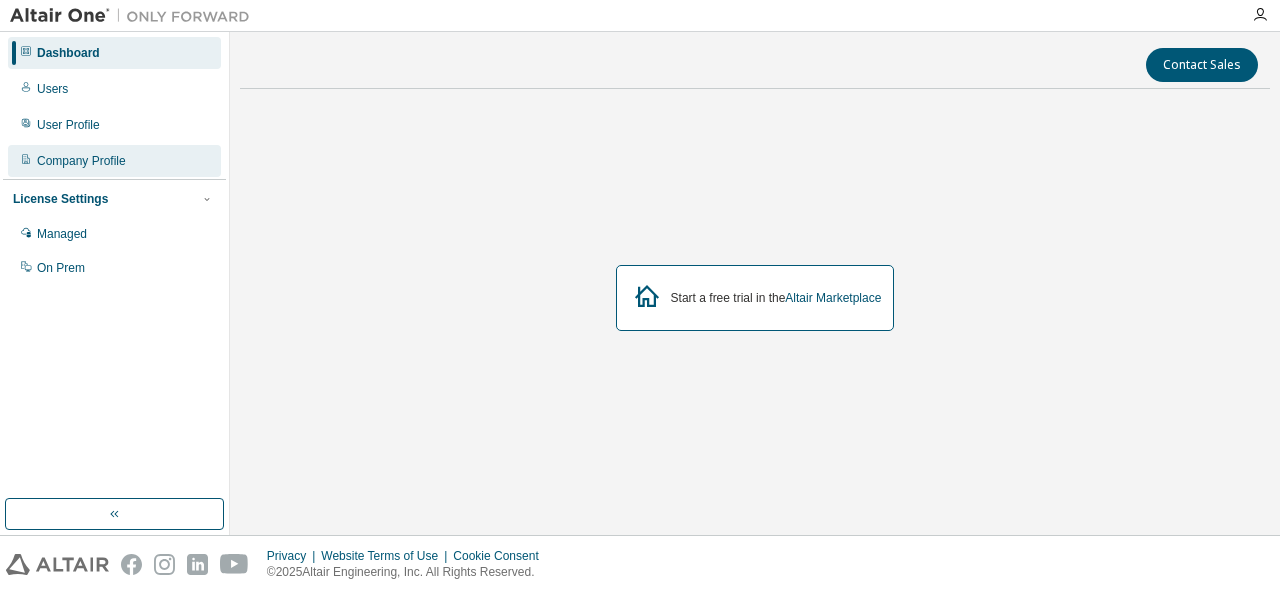 click on "Company Profile" at bounding box center [81, 161] 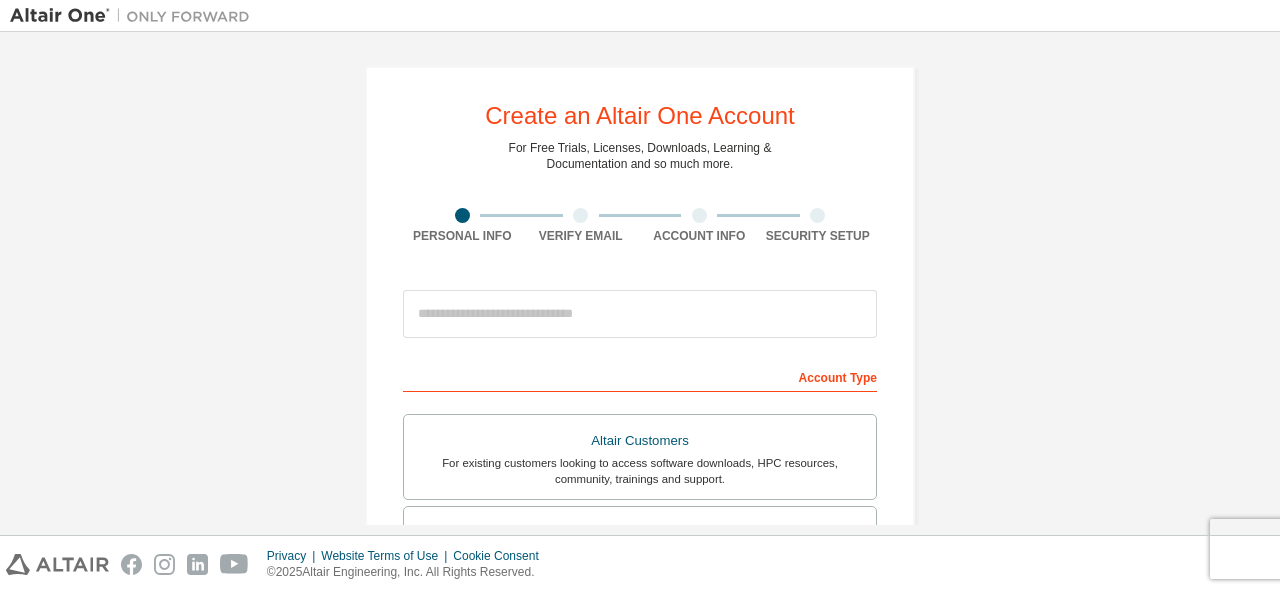 scroll, scrollTop: 0, scrollLeft: 0, axis: both 